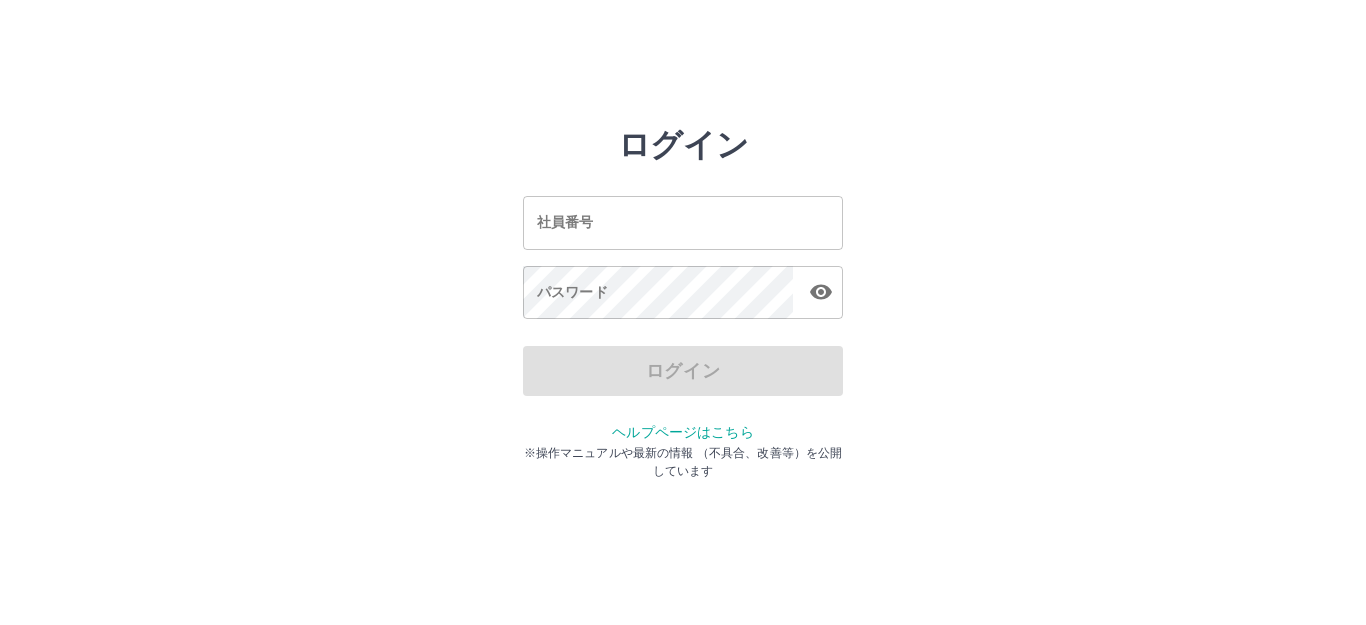 scroll, scrollTop: 0, scrollLeft: 0, axis: both 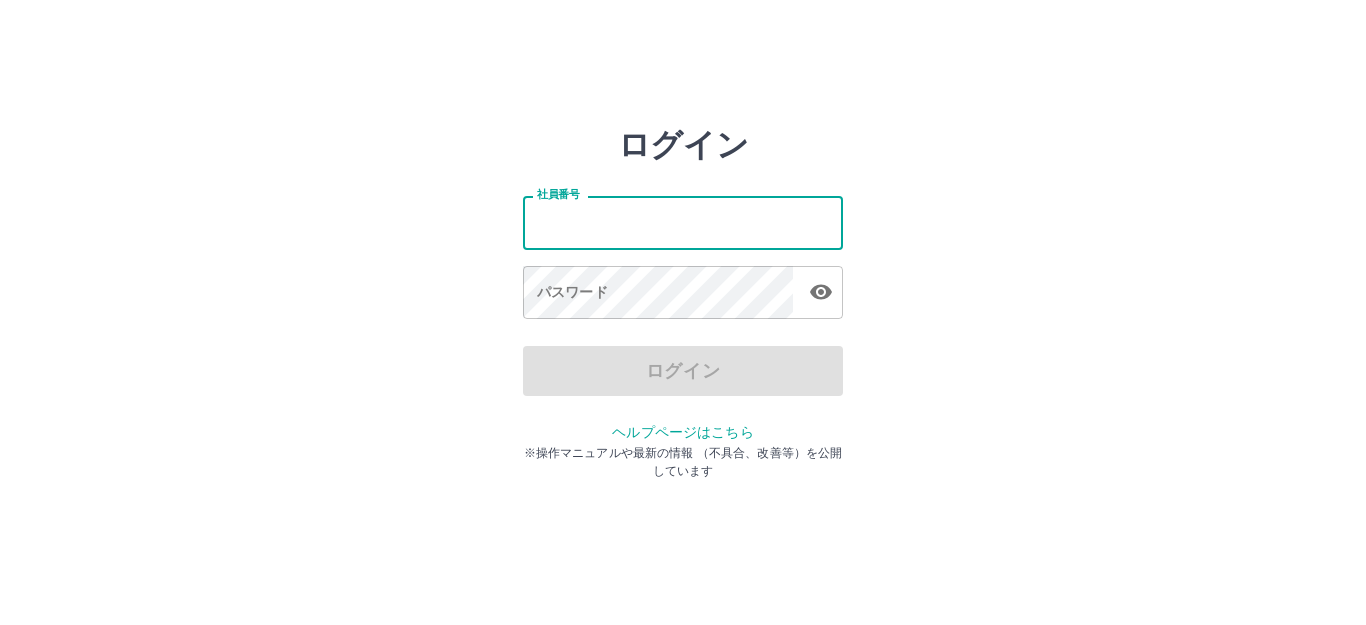 click on "社員番号" at bounding box center (683, 222) 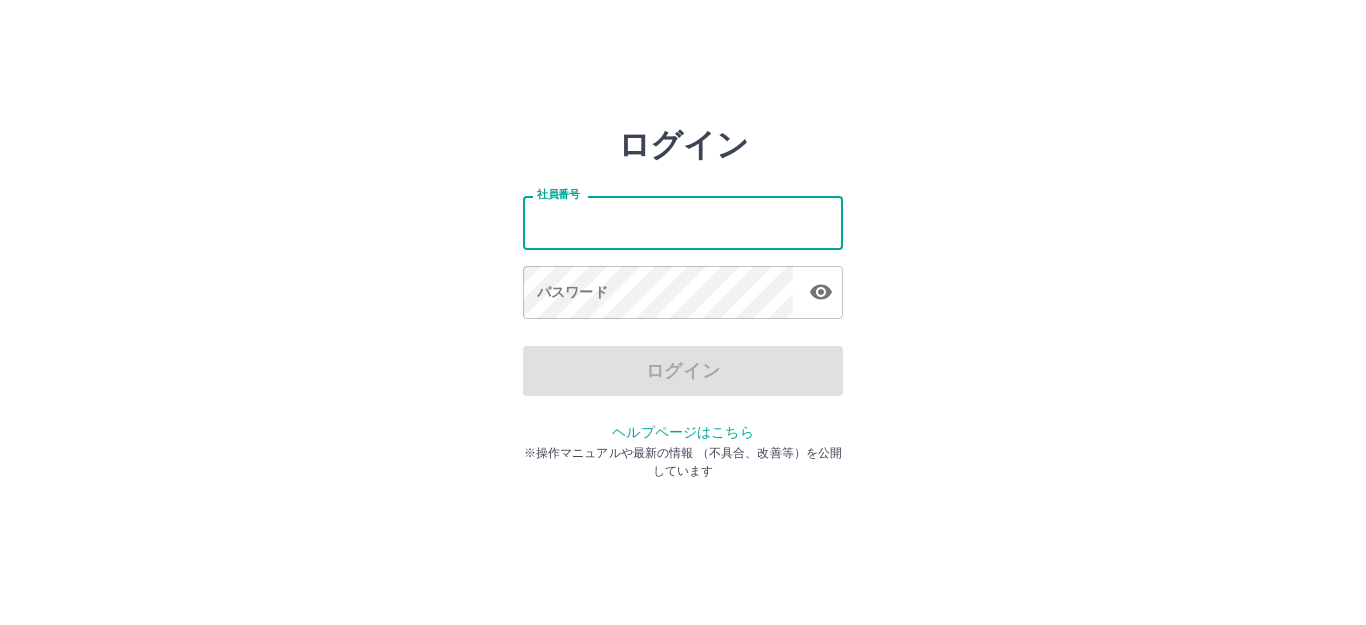type on "*******" 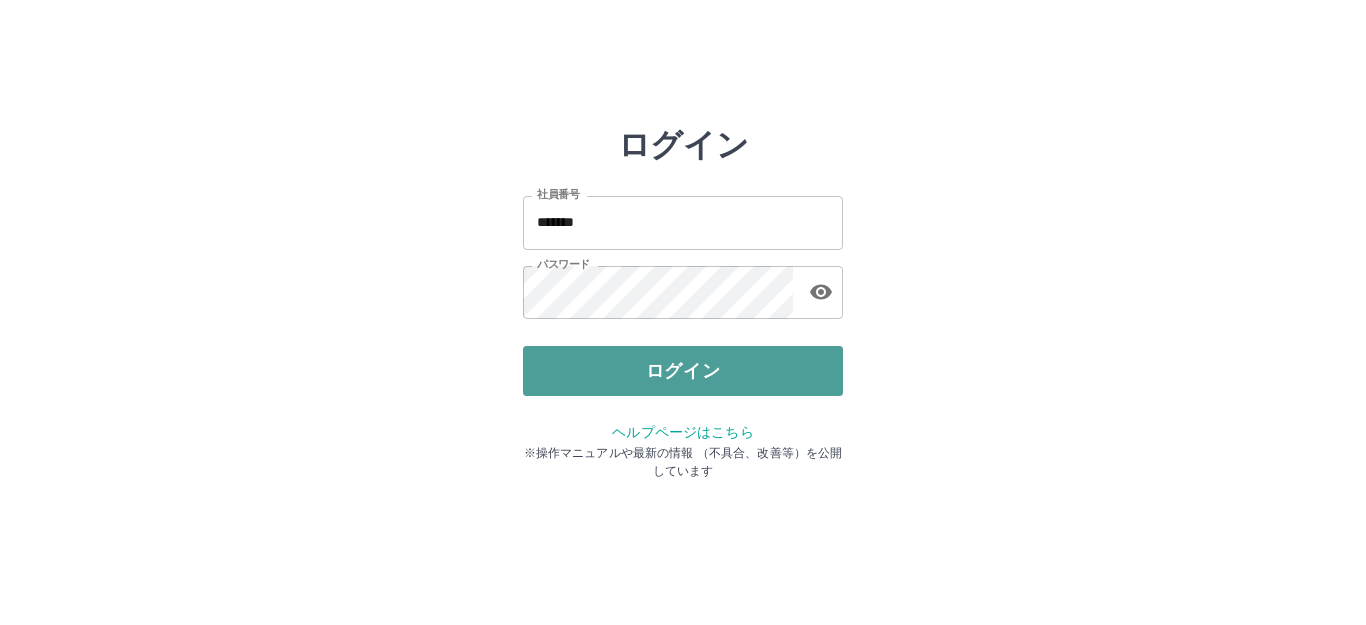 click on "ログイン" at bounding box center [683, 371] 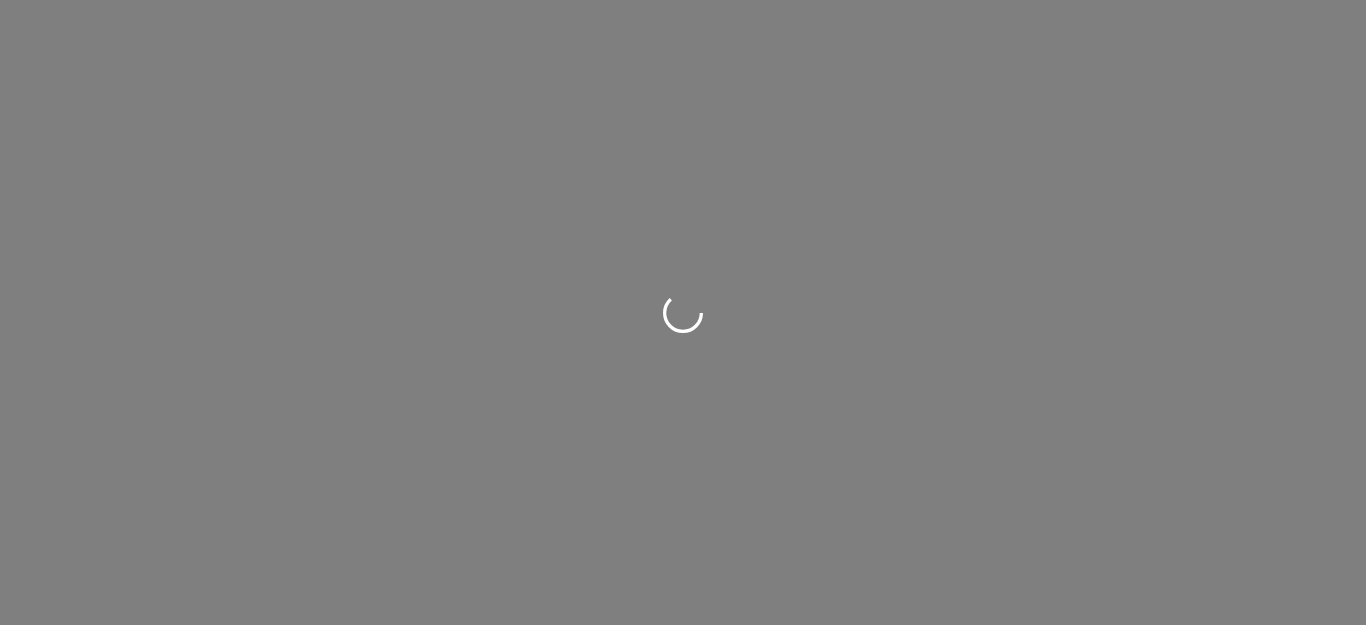 scroll, scrollTop: 0, scrollLeft: 0, axis: both 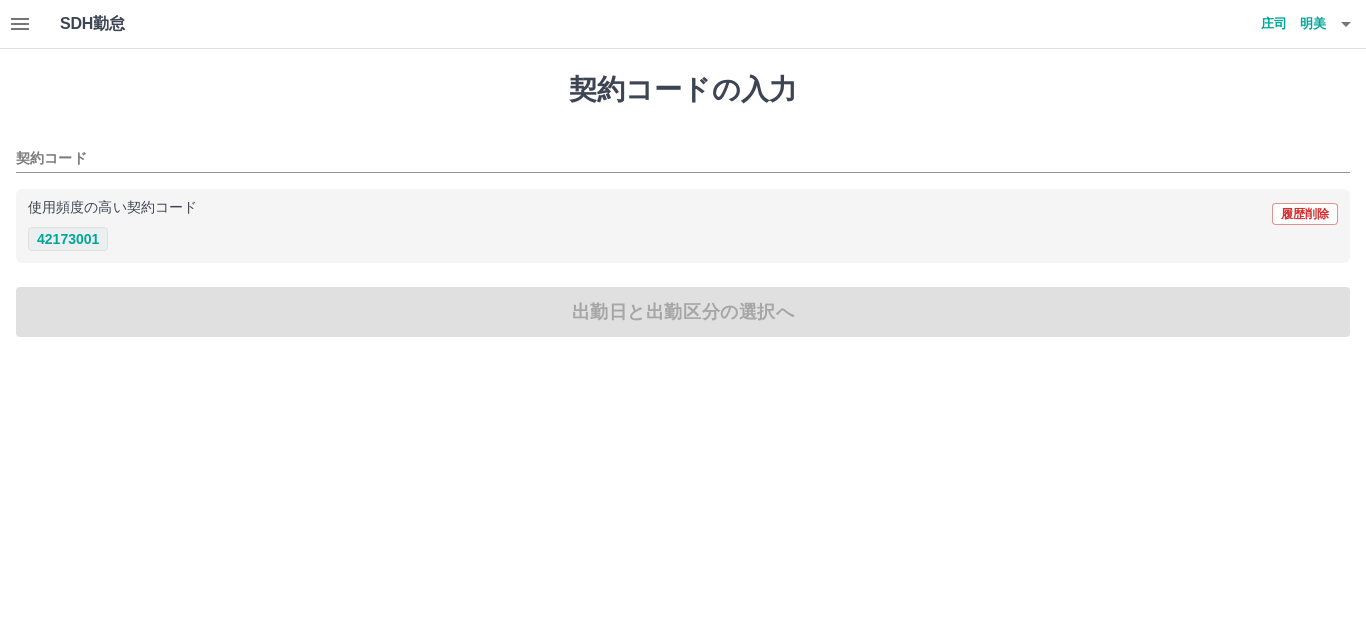 click on "42173001" at bounding box center (68, 239) 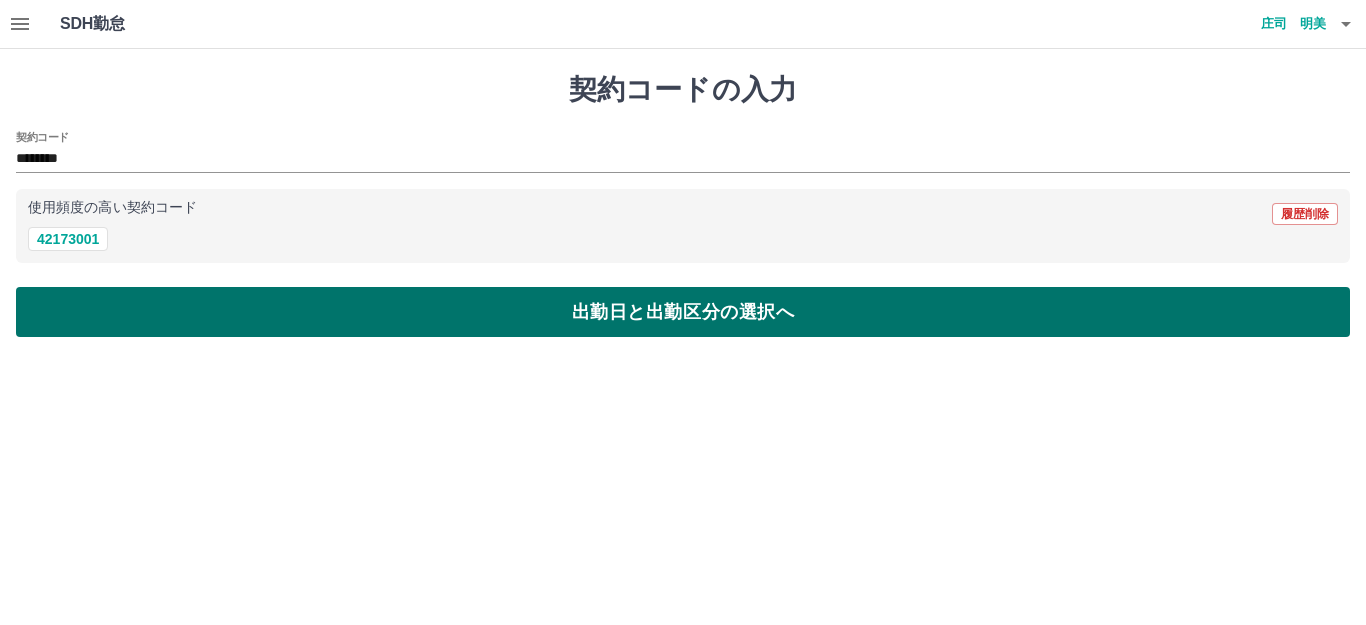 click on "出勤日と出勤区分の選択へ" at bounding box center [683, 312] 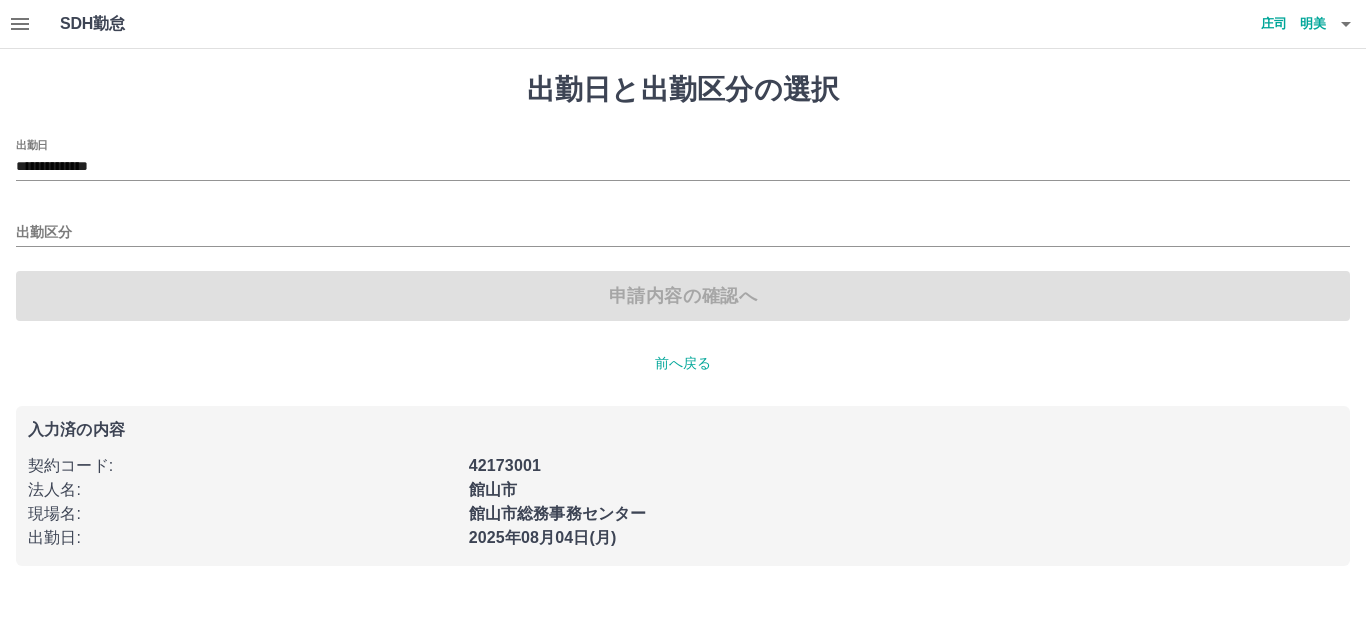click on "**********" at bounding box center [683, 160] 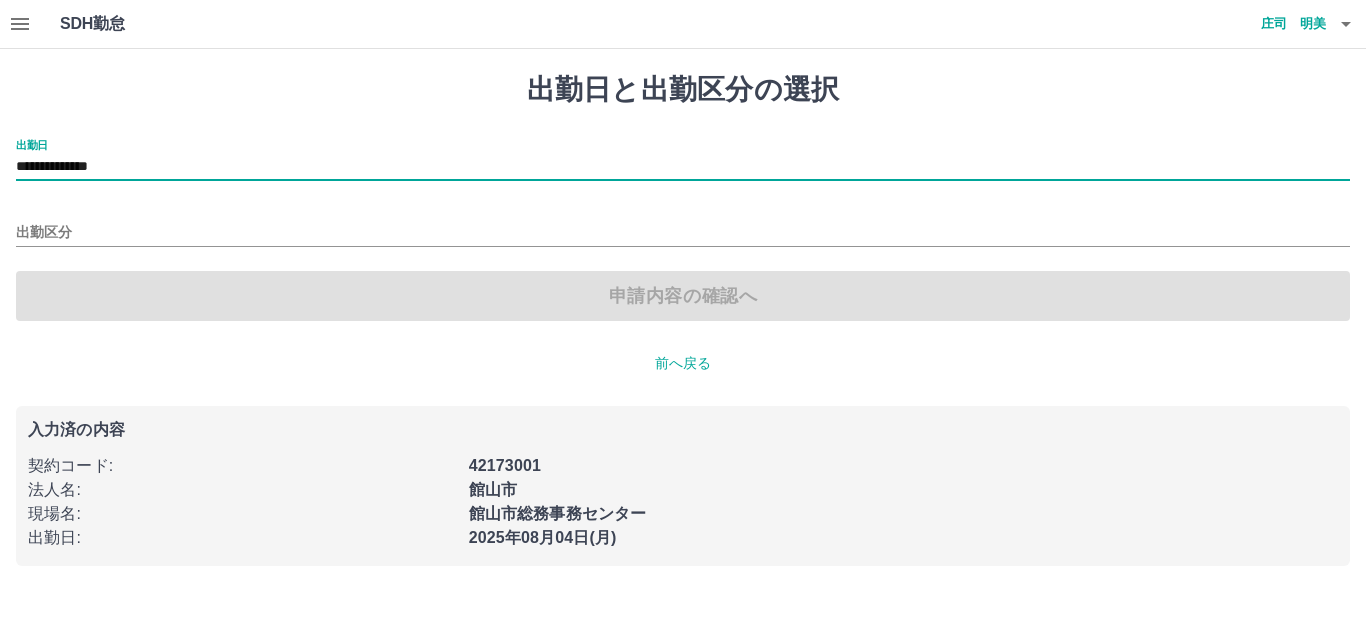 click on "**********" at bounding box center [683, 167] 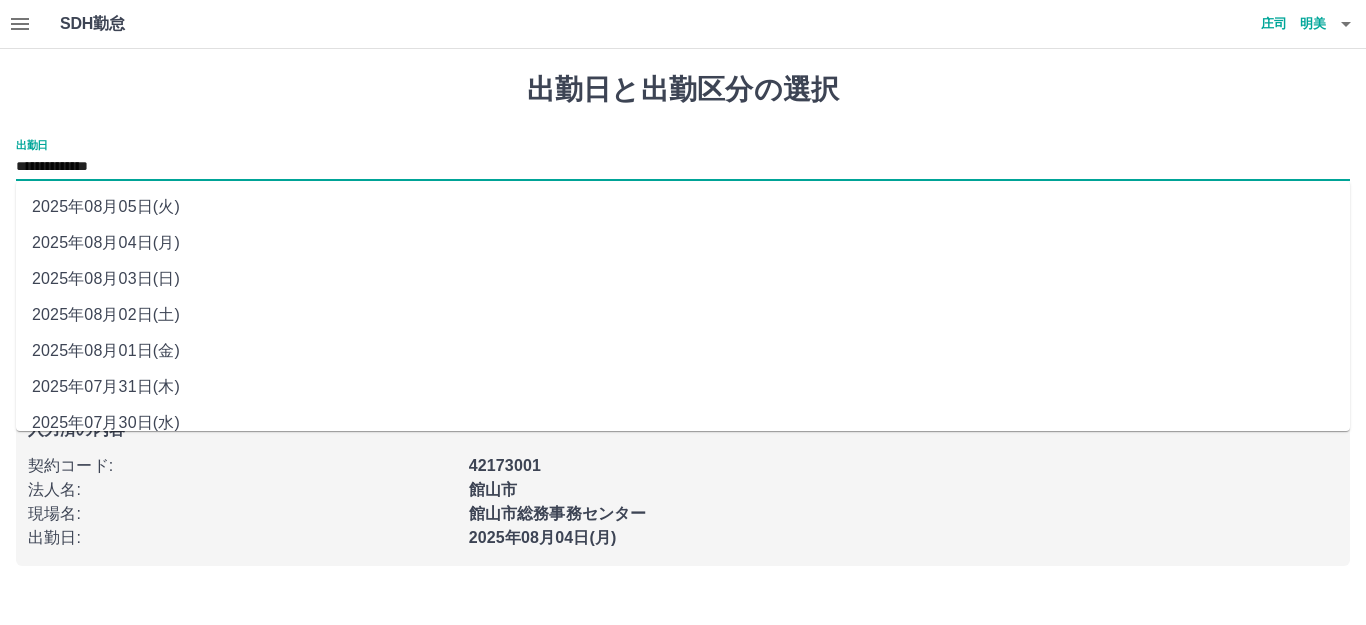 click on "2025年08月01日(金)" at bounding box center [683, 351] 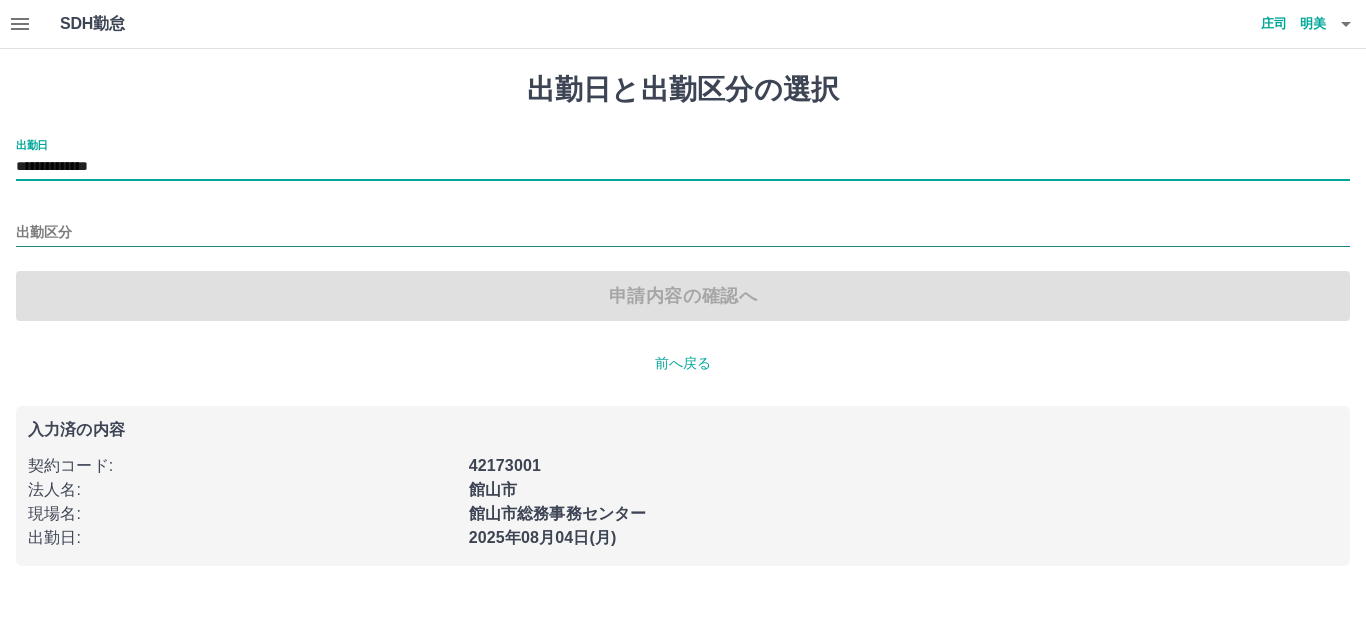 click on "出勤区分" at bounding box center [683, 233] 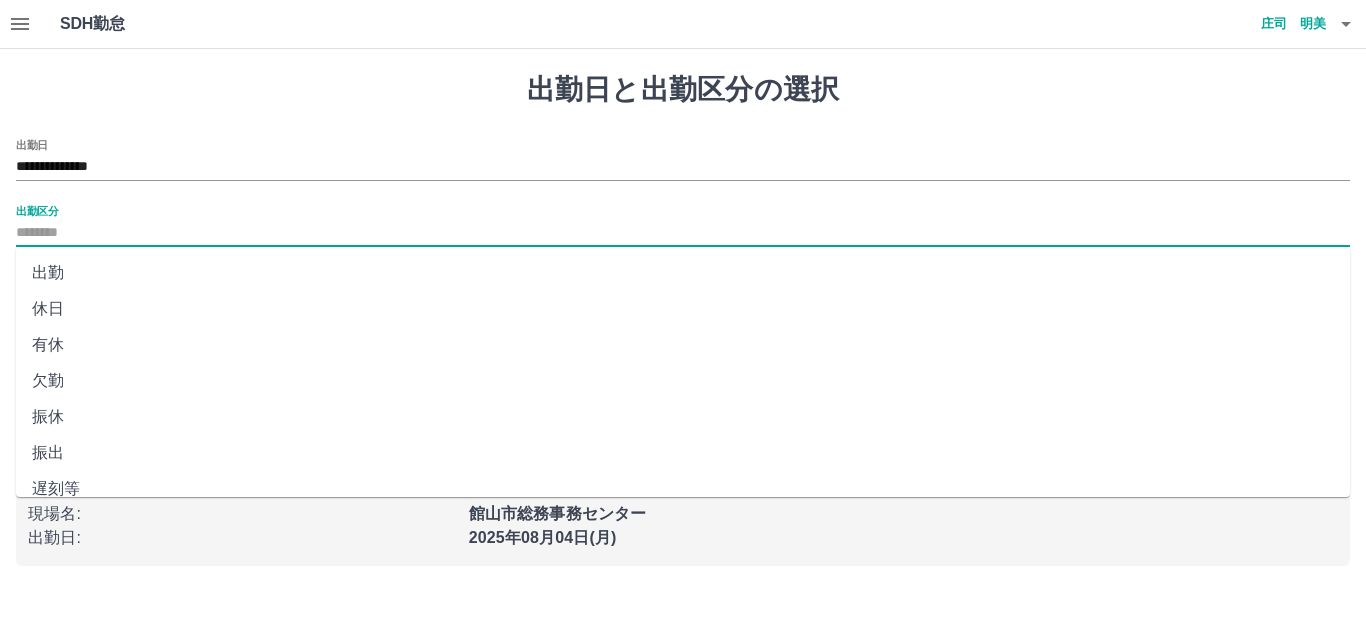 click on "出勤" at bounding box center [683, 273] 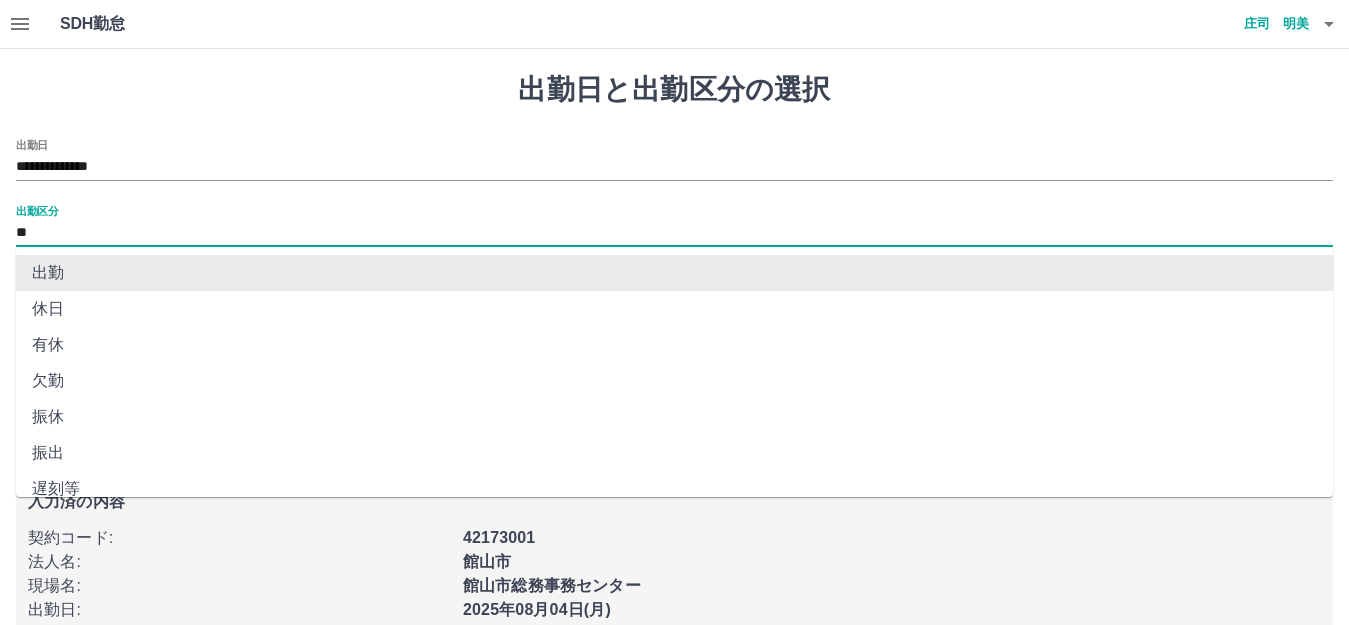 click on "**" at bounding box center [674, 233] 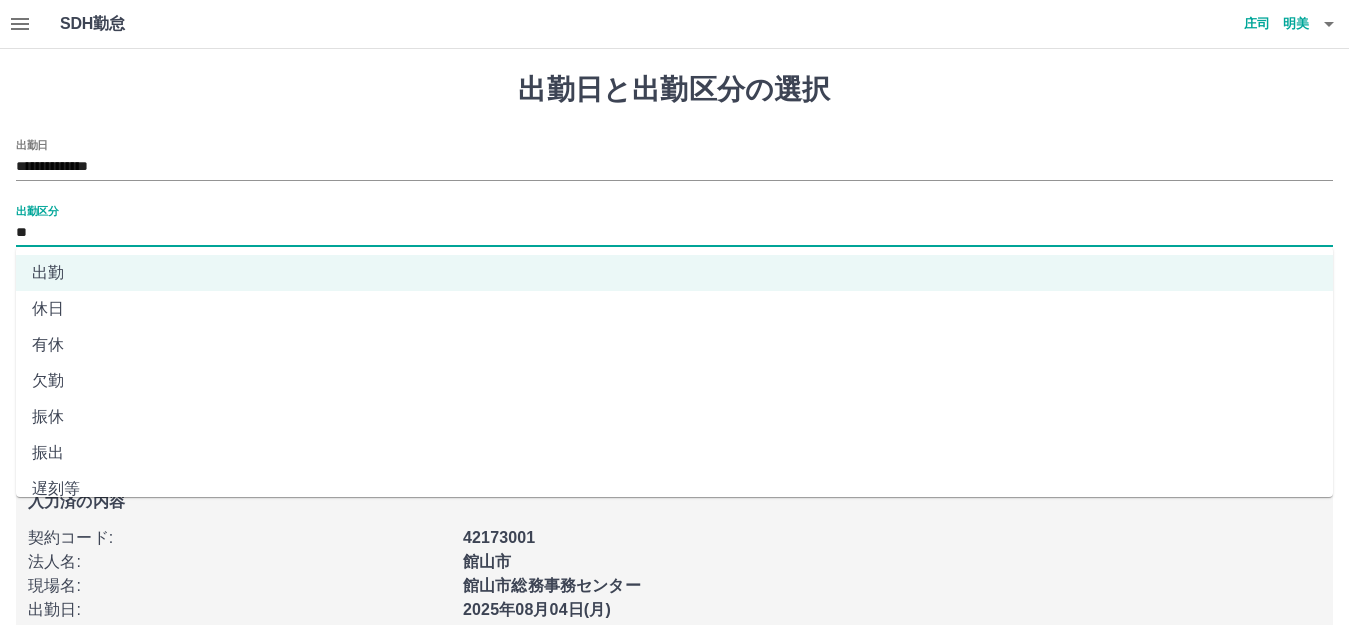 click on "休日" at bounding box center [674, 309] 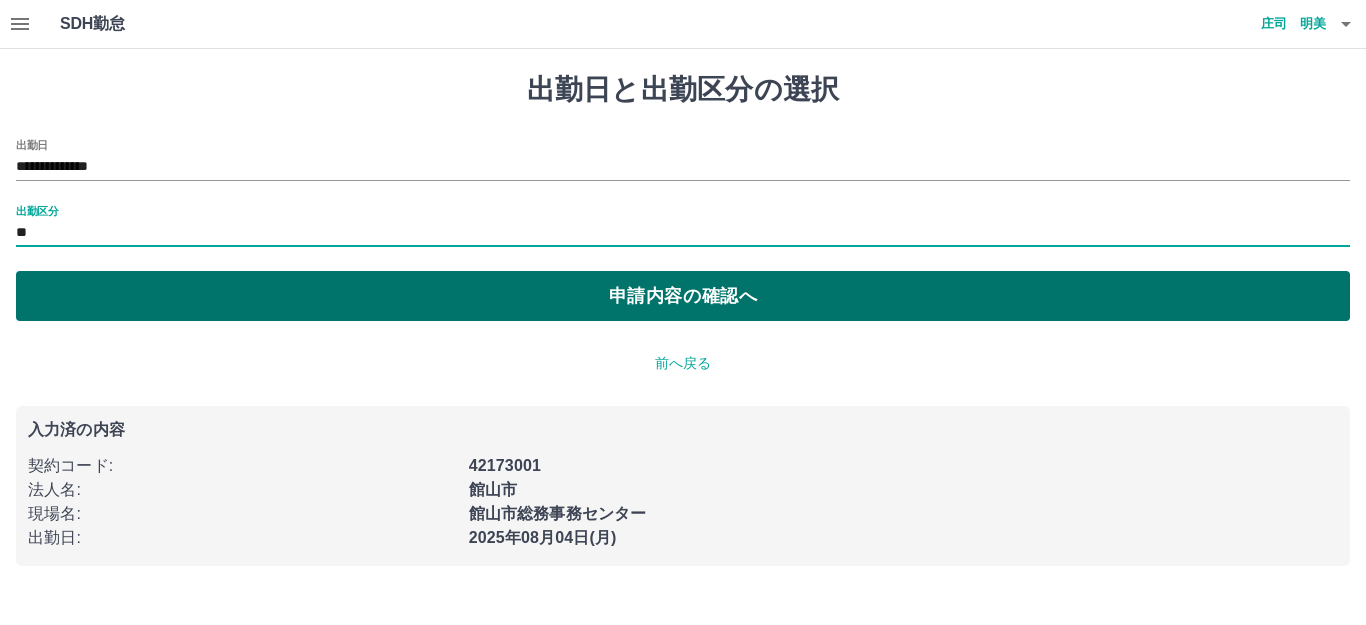click on "申請内容の確認へ" at bounding box center [683, 296] 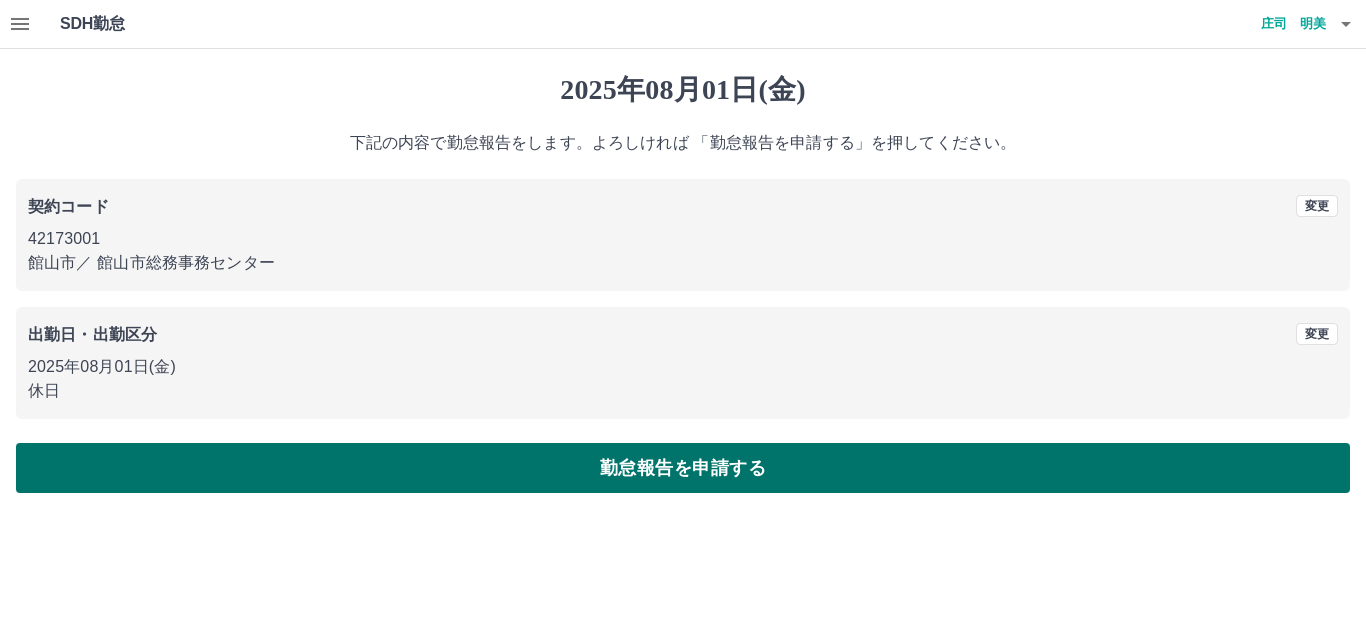 click on "勤怠報告を申請する" at bounding box center [683, 468] 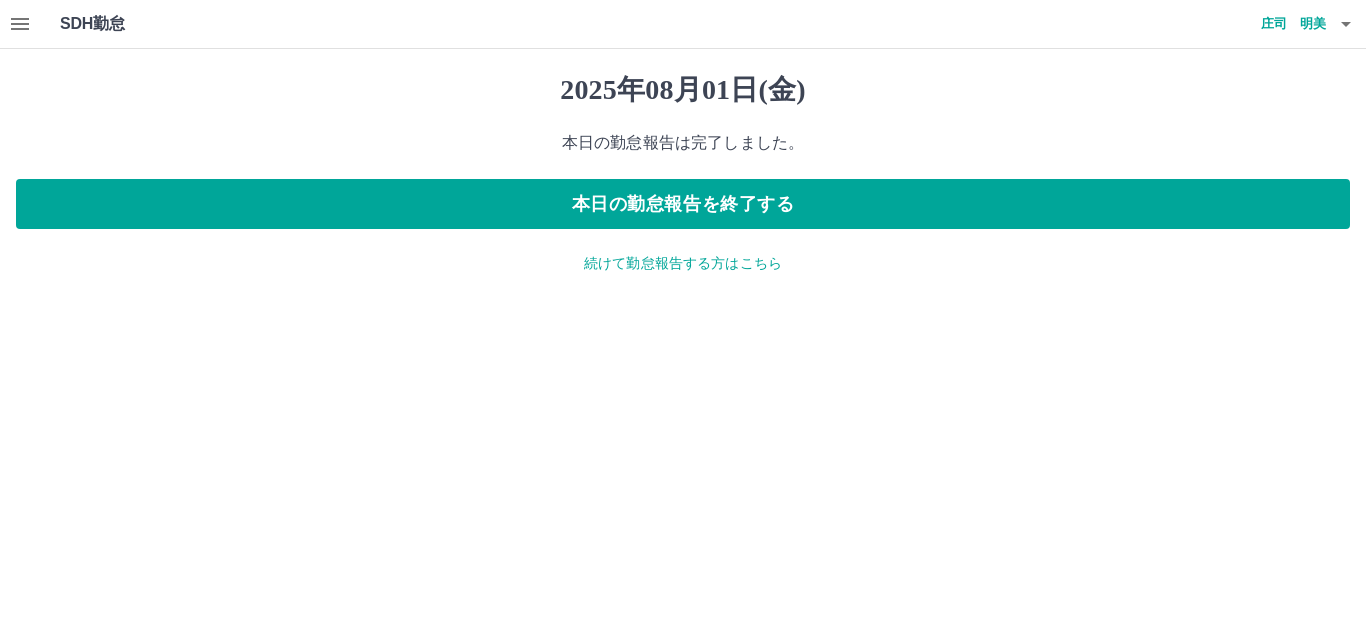 click on "続けて勤怠報告する方はこちら" at bounding box center (683, 263) 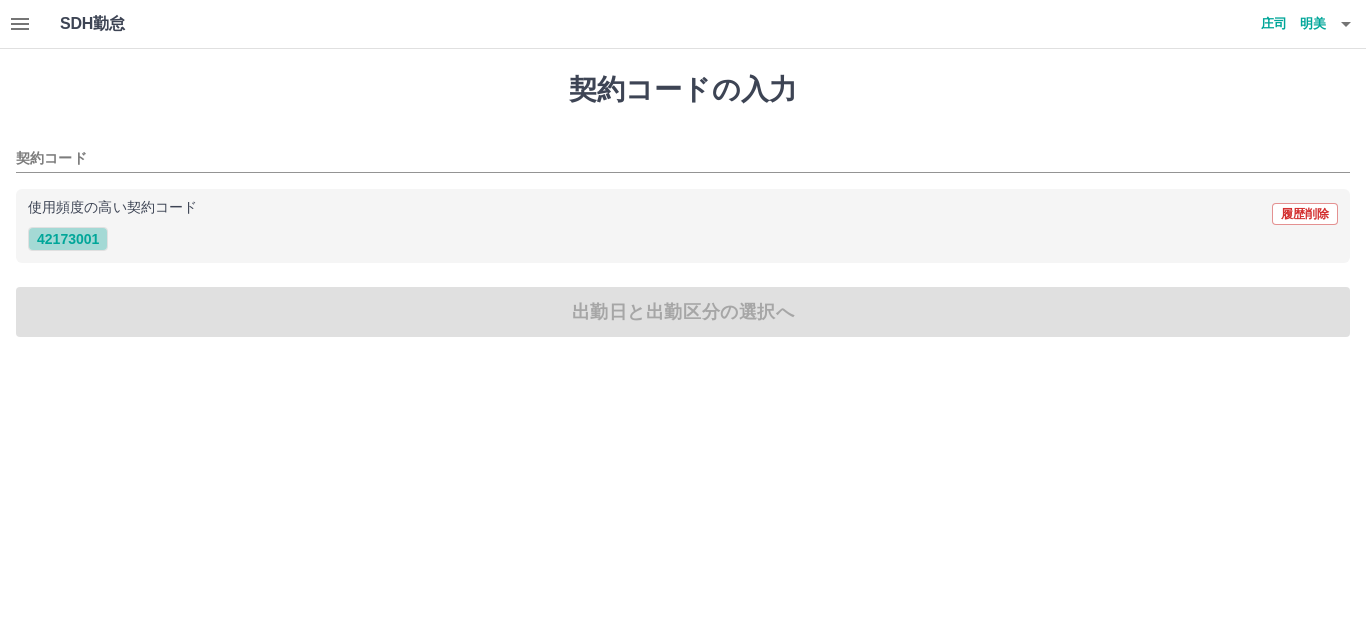 click on "42173001" at bounding box center (68, 239) 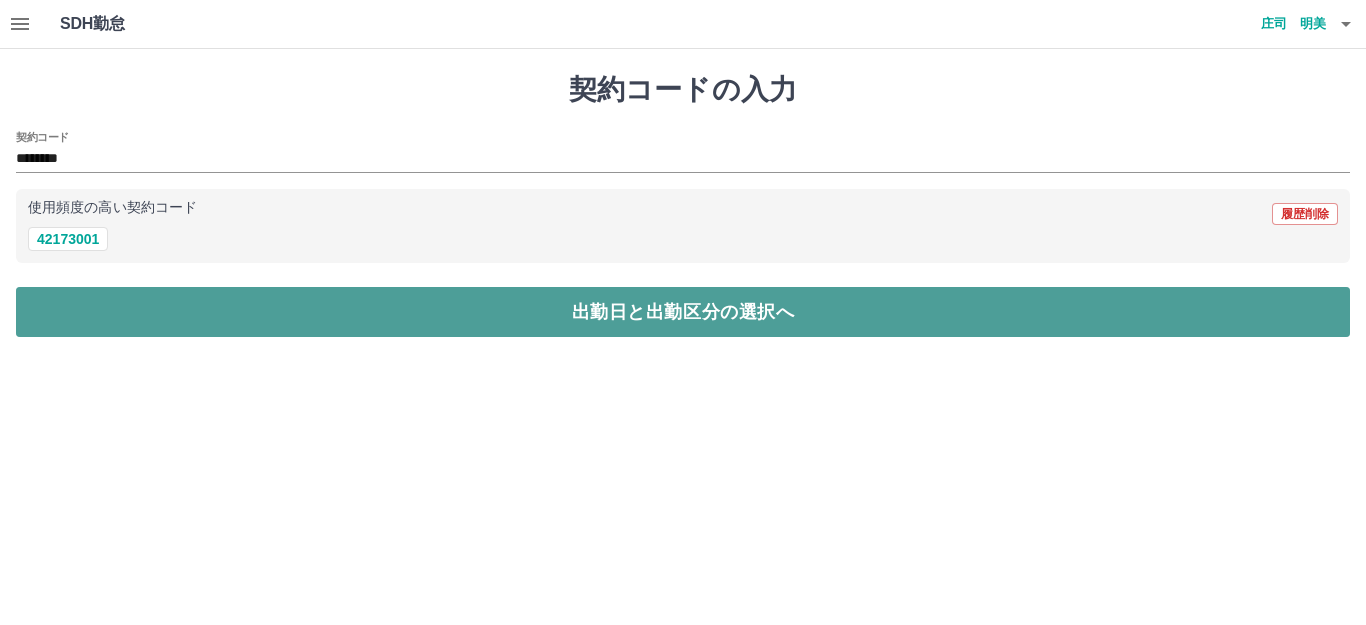 click on "出勤日と出勤区分の選択へ" at bounding box center [683, 312] 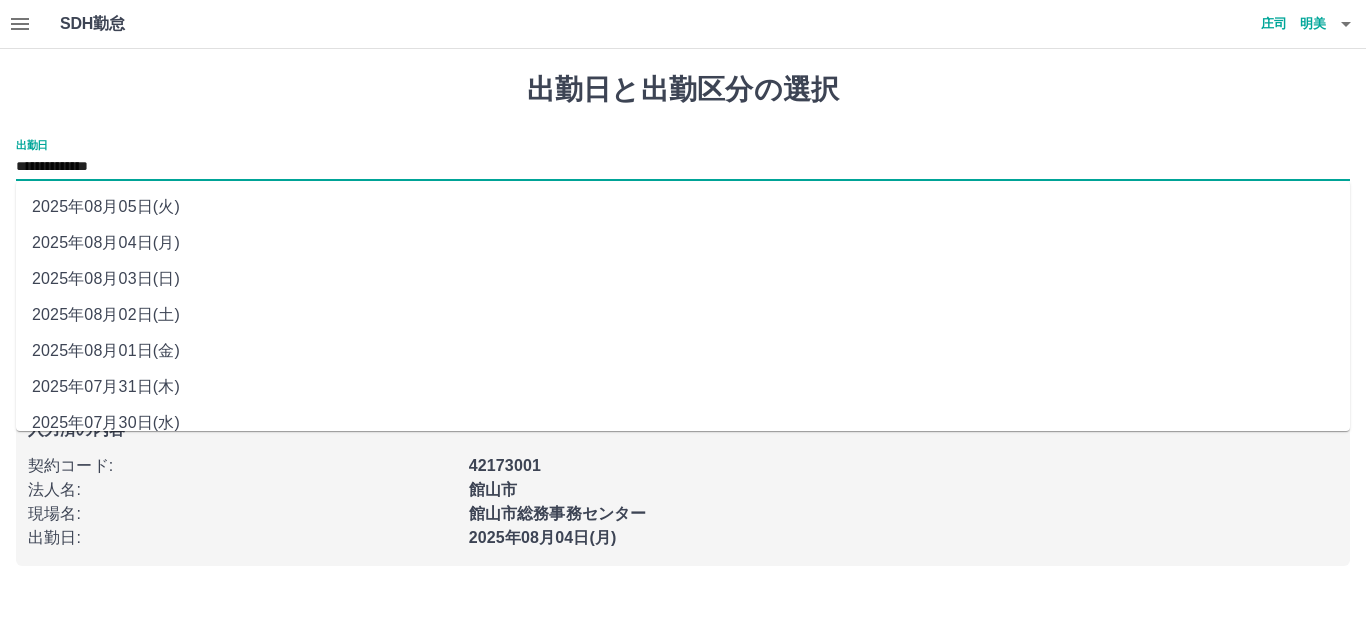click on "**********" at bounding box center [683, 167] 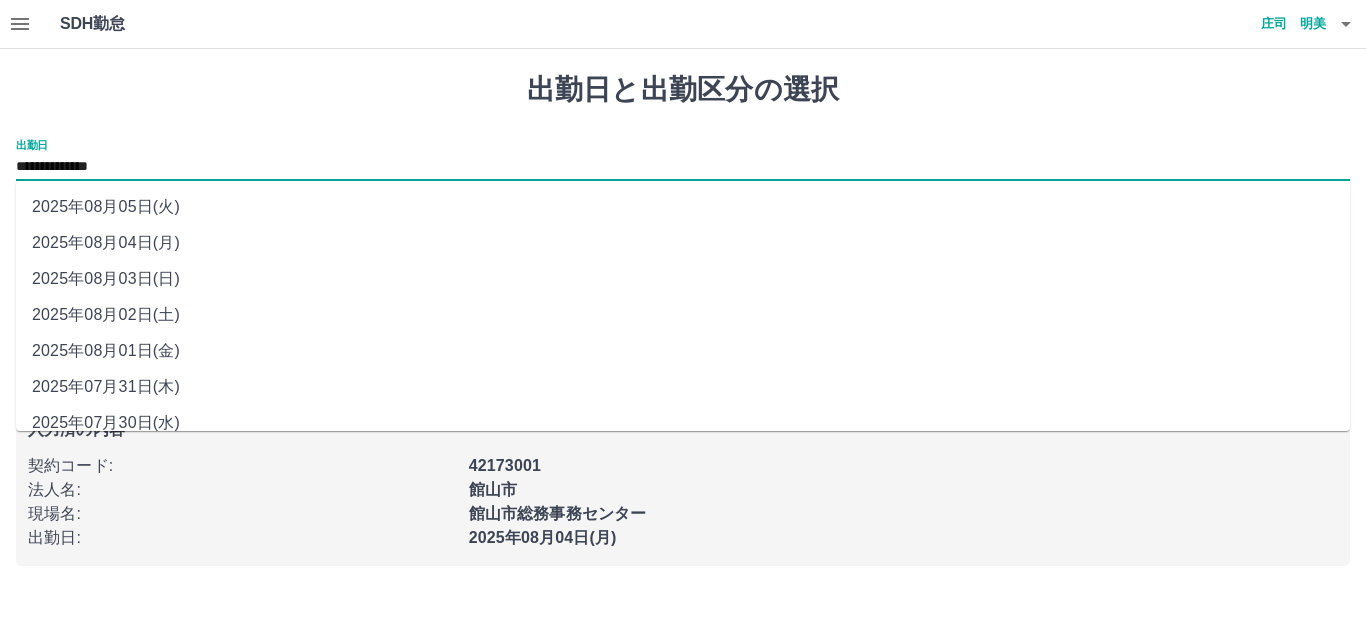 click on "2025年08月02日(土)" at bounding box center [683, 315] 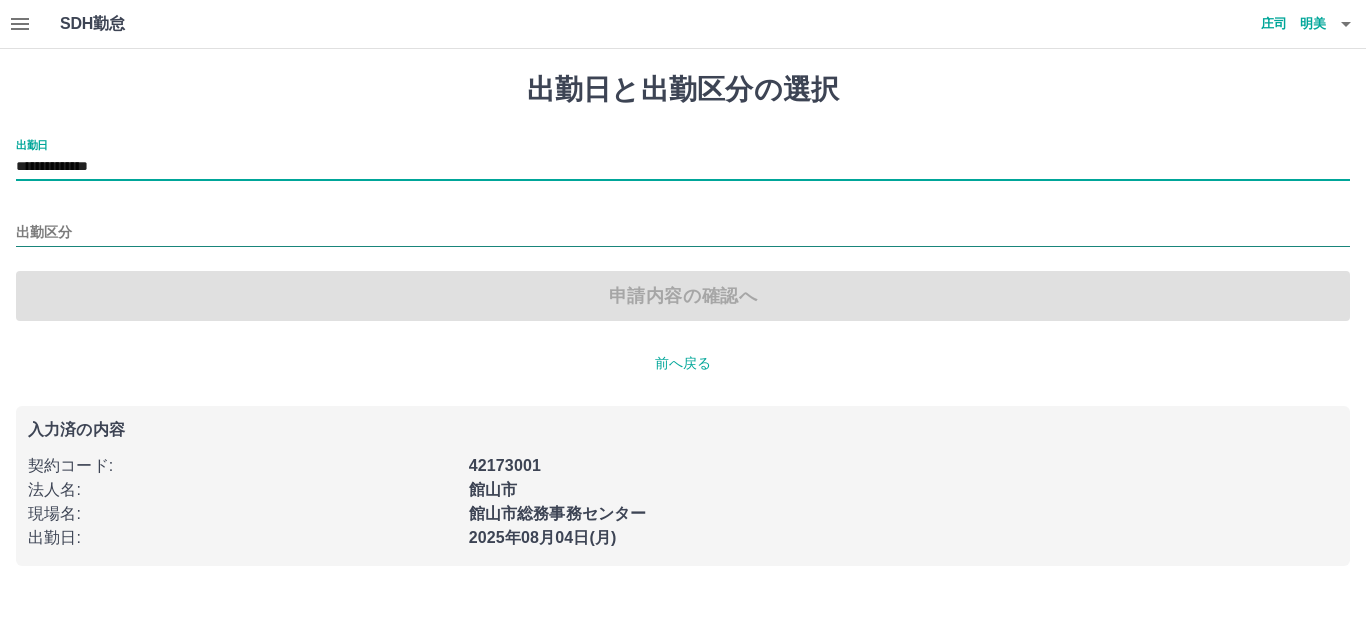 click on "出勤区分" at bounding box center [683, 233] 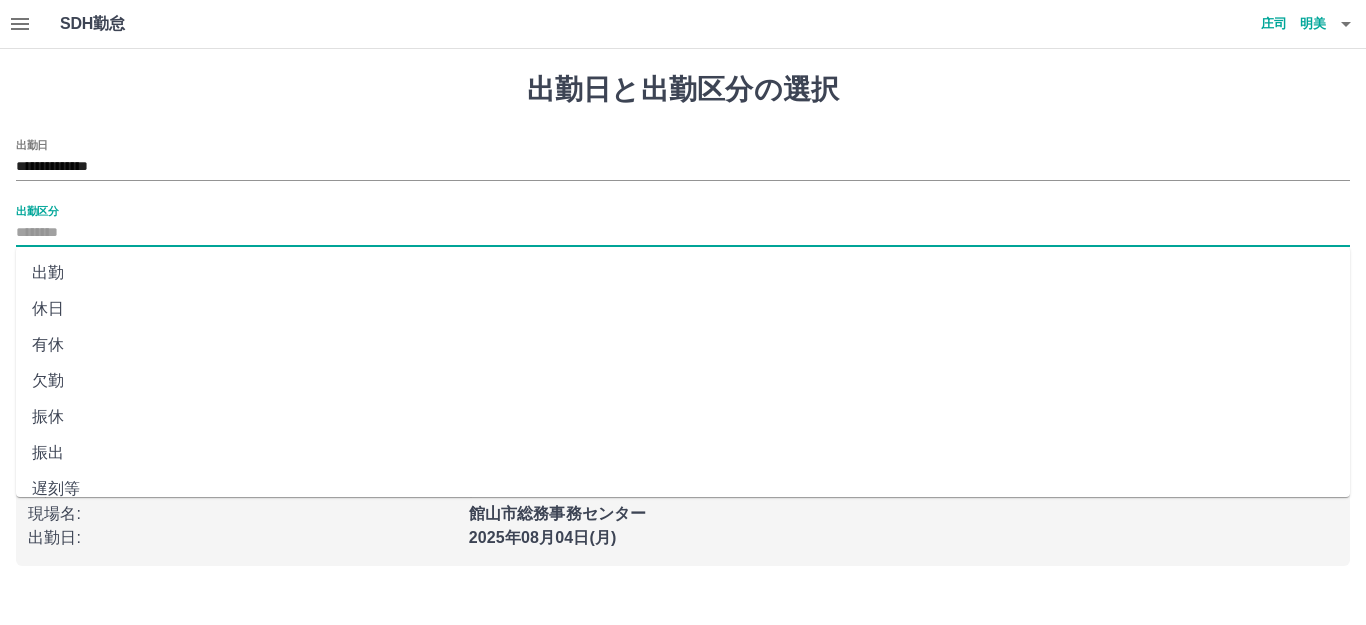 click on "休日" at bounding box center (683, 309) 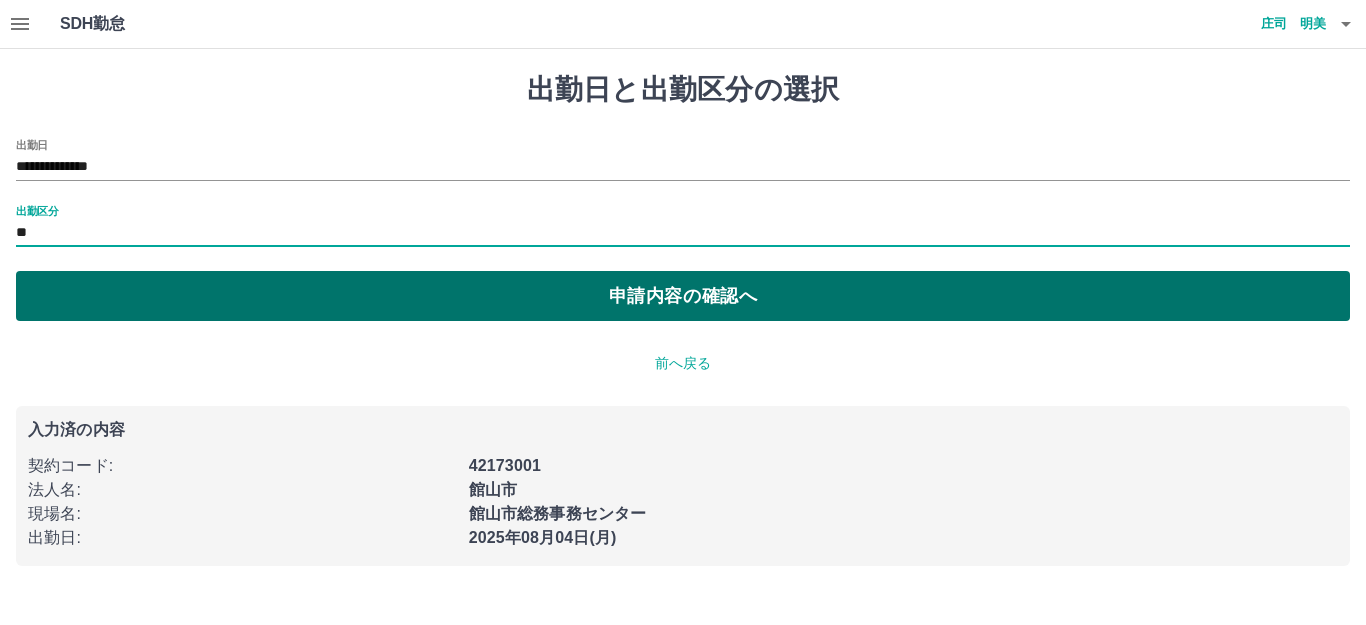 click on "申請内容の確認へ" at bounding box center [683, 296] 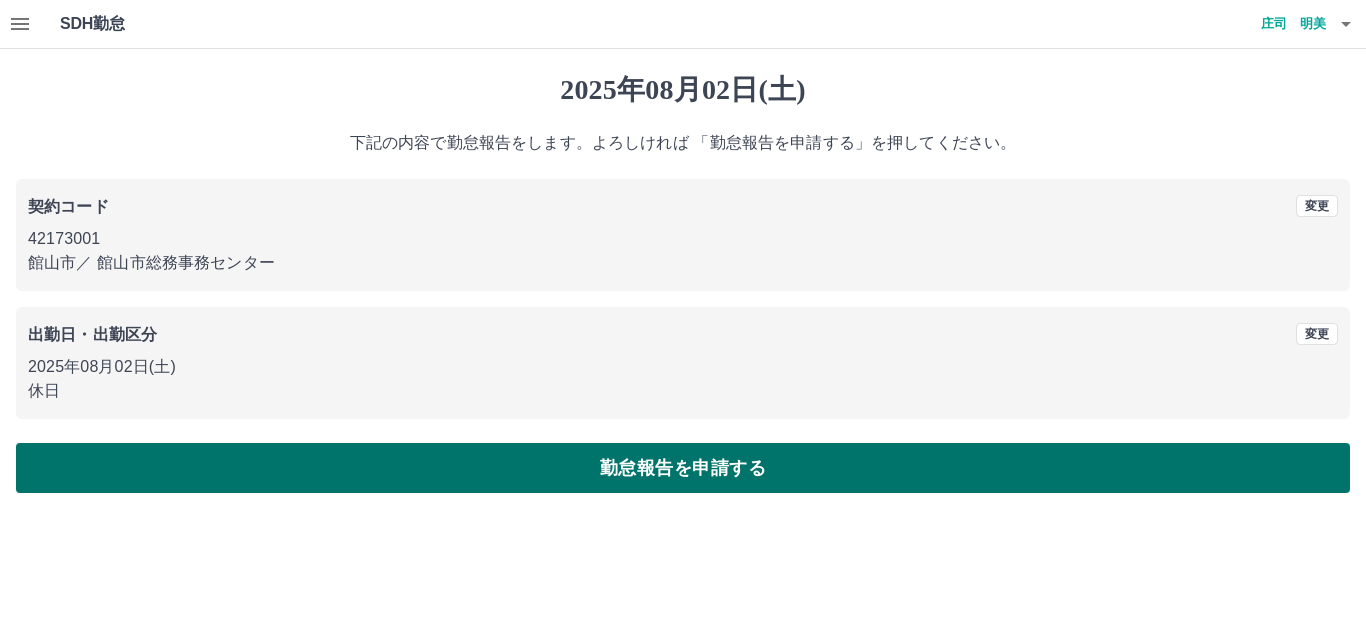 click on "勤怠報告を申請する" at bounding box center (683, 468) 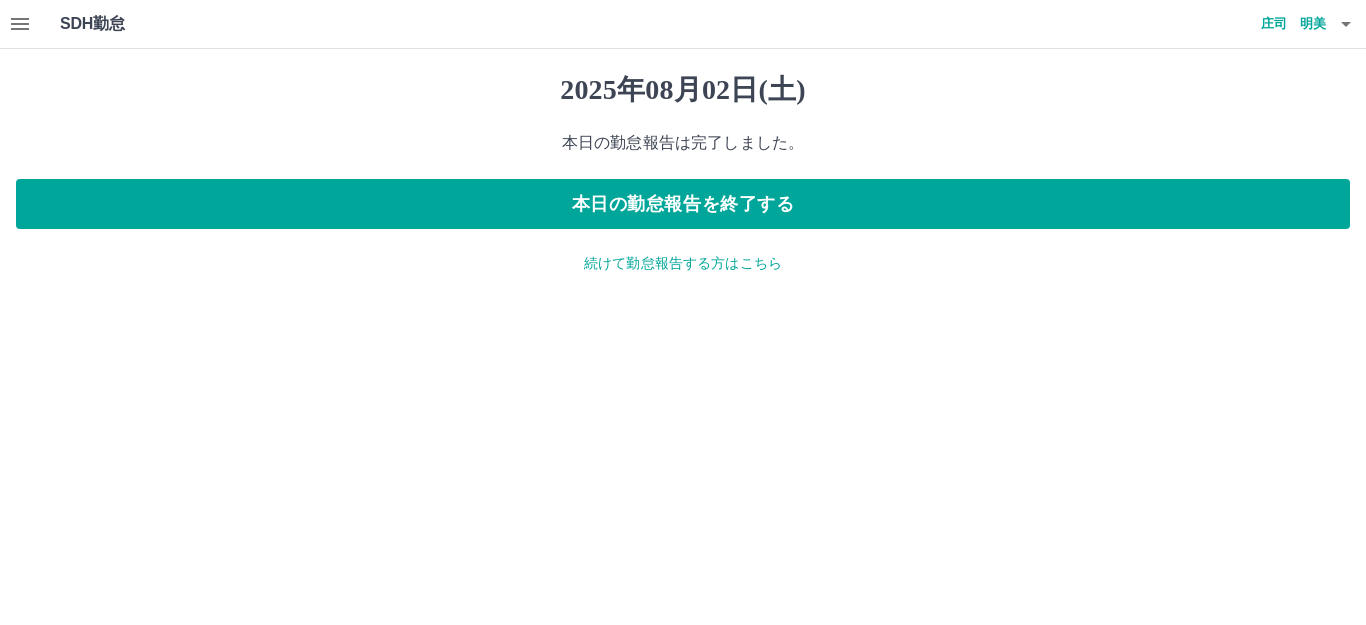 click on "続けて勤怠報告する方はこちら" at bounding box center (683, 263) 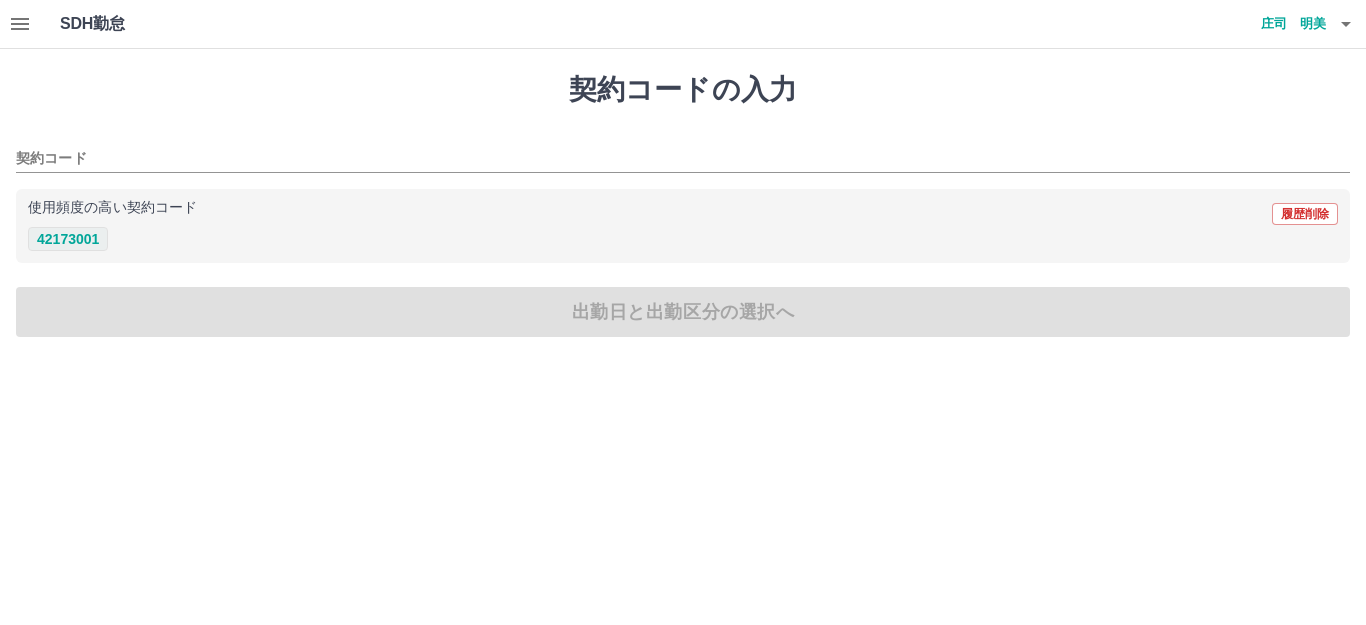 click on "42173001" at bounding box center [68, 239] 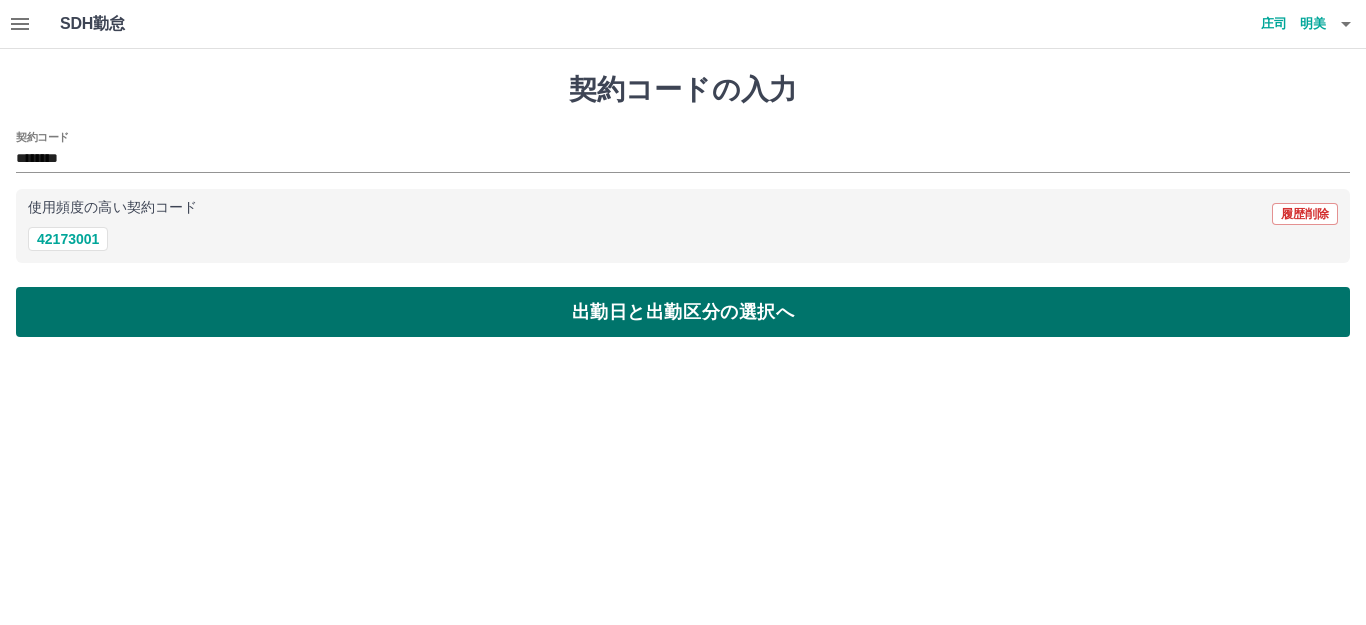 click on "出勤日と出勤区分の選択へ" at bounding box center [683, 312] 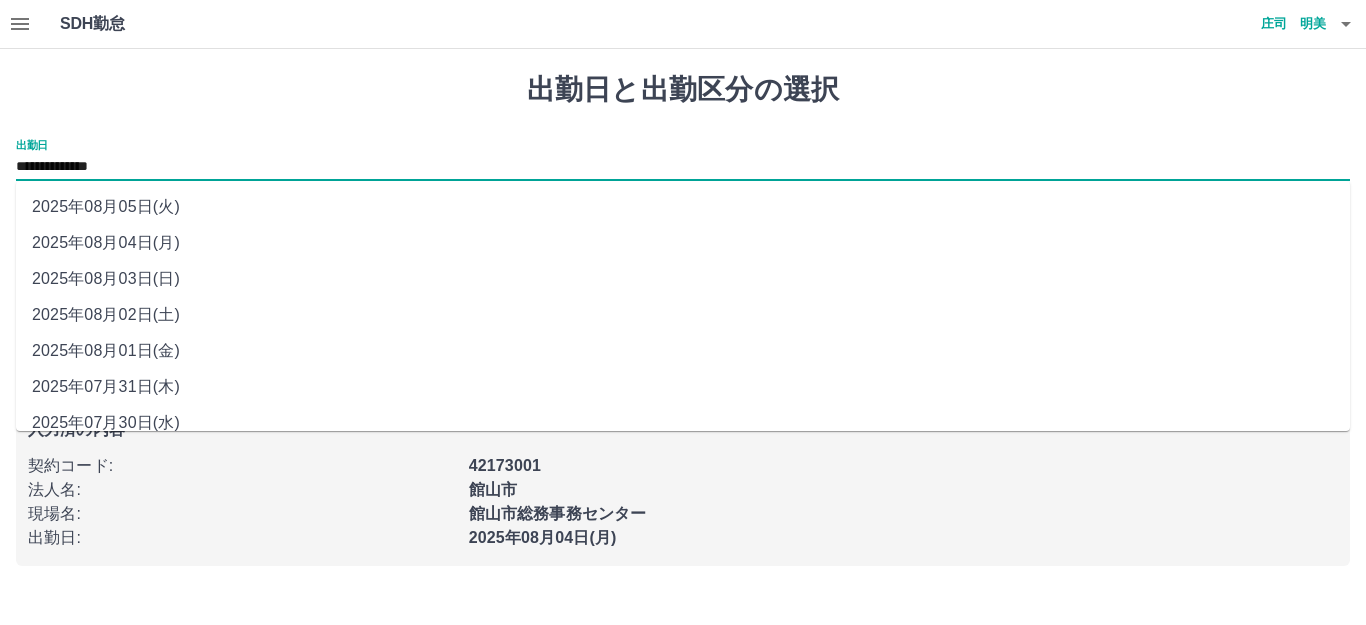 click on "**********" at bounding box center [683, 167] 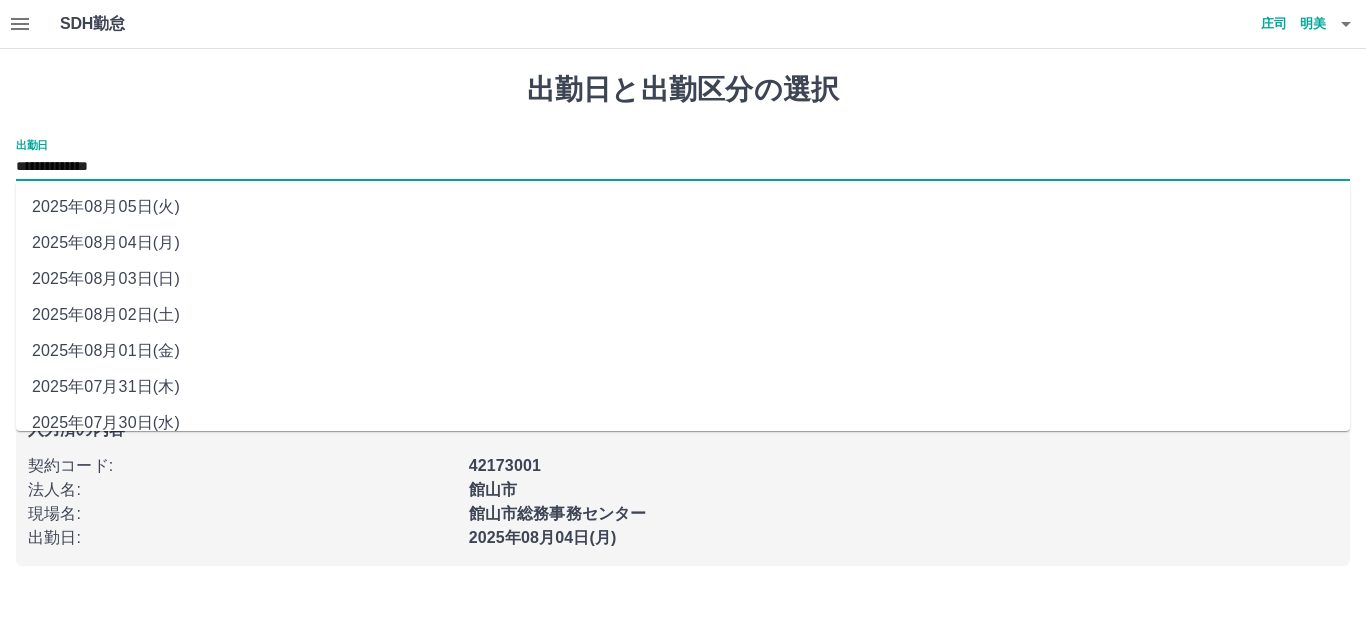 click on "2025年08月03日(日)" at bounding box center [683, 279] 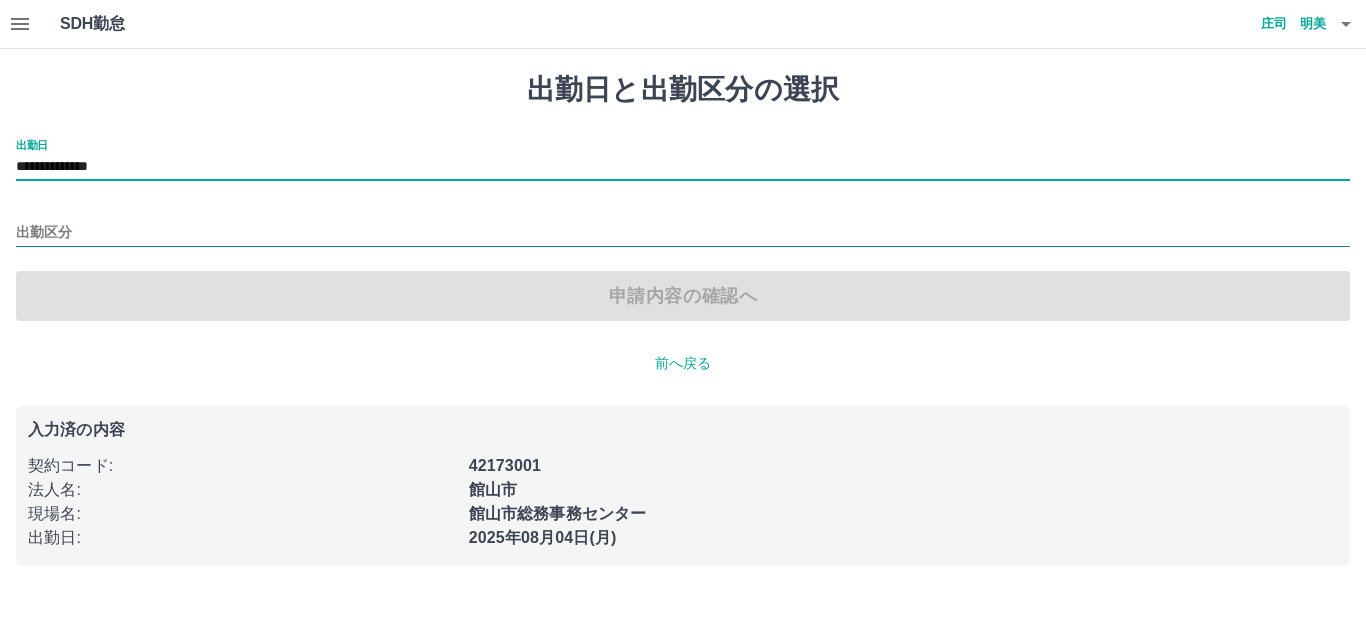 click on "出勤区分" at bounding box center [683, 233] 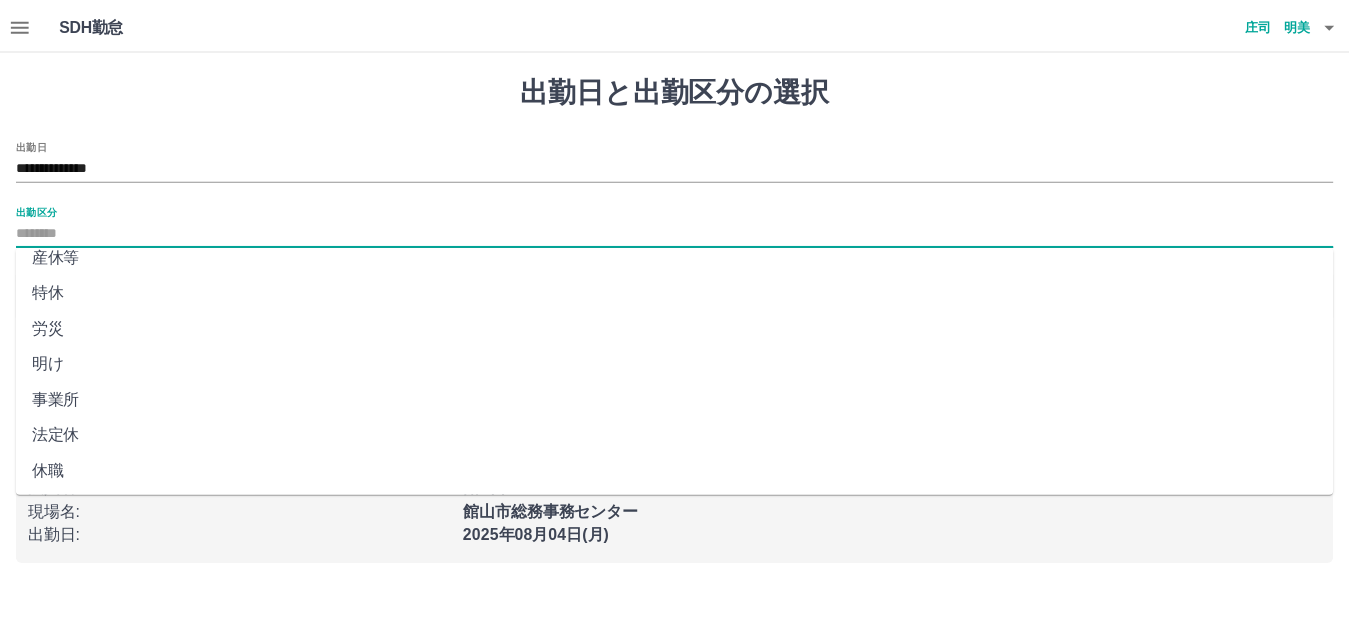 scroll, scrollTop: 414, scrollLeft: 0, axis: vertical 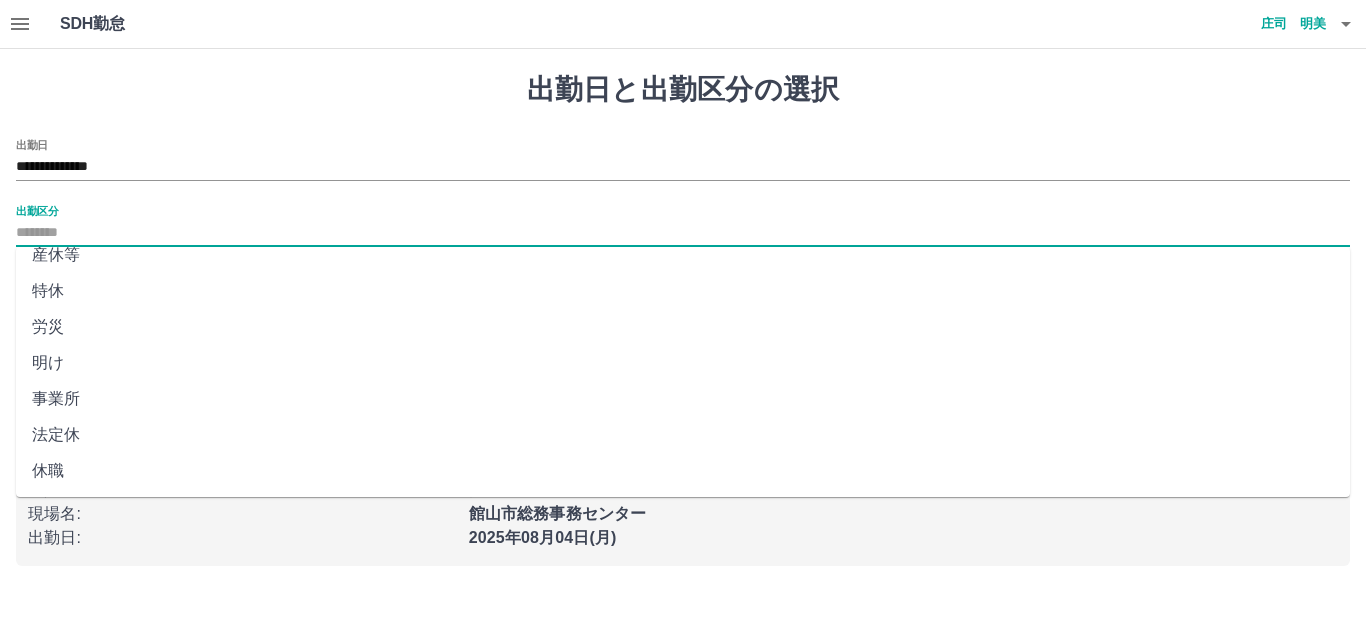 click on "法定休" at bounding box center [683, 435] 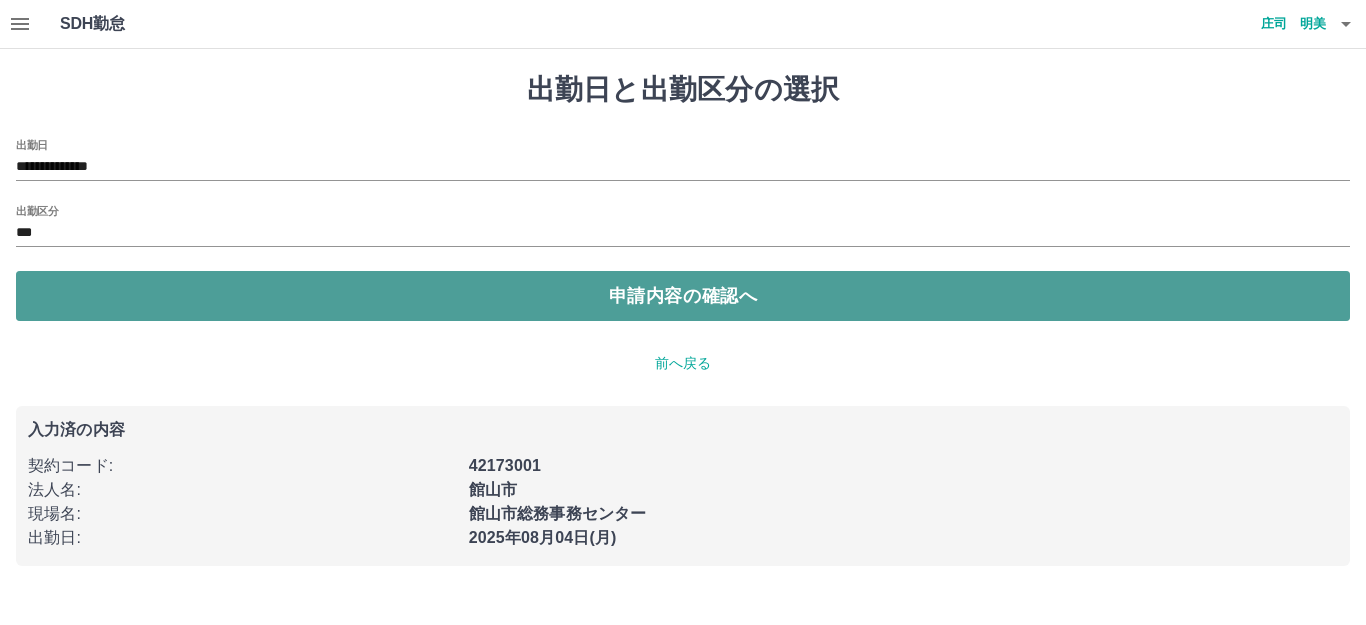 click on "申請内容の確認へ" at bounding box center [683, 296] 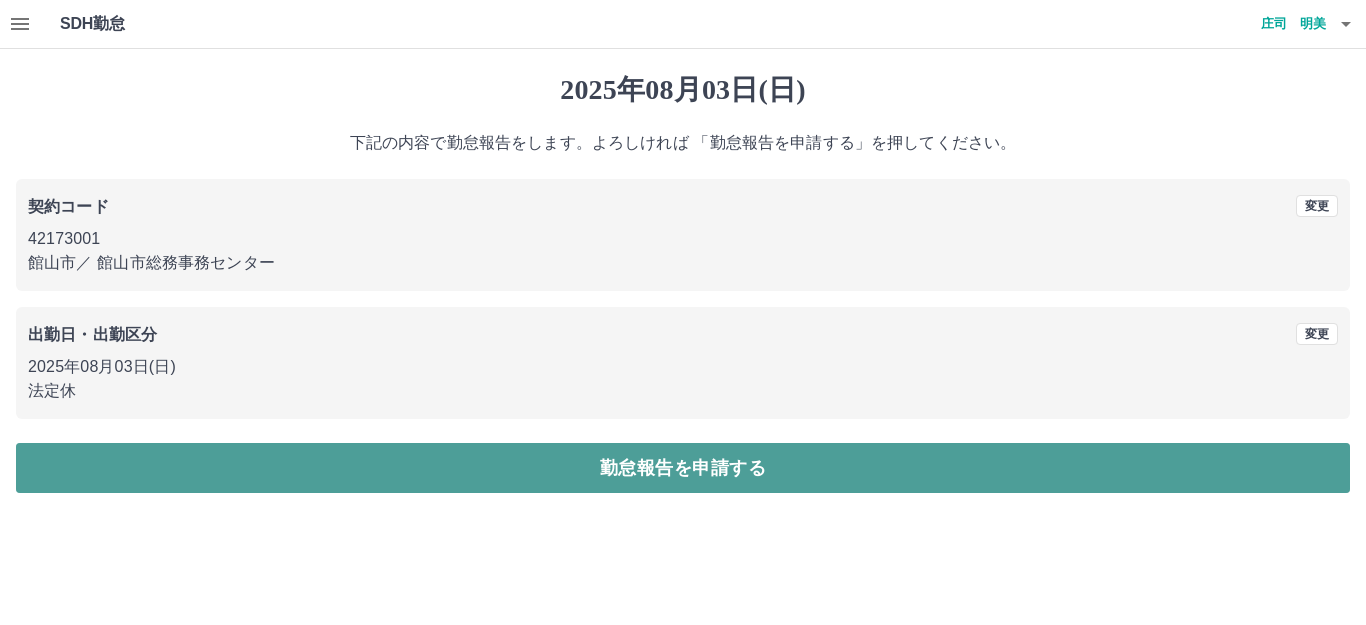 click on "勤怠報告を申請する" at bounding box center [683, 468] 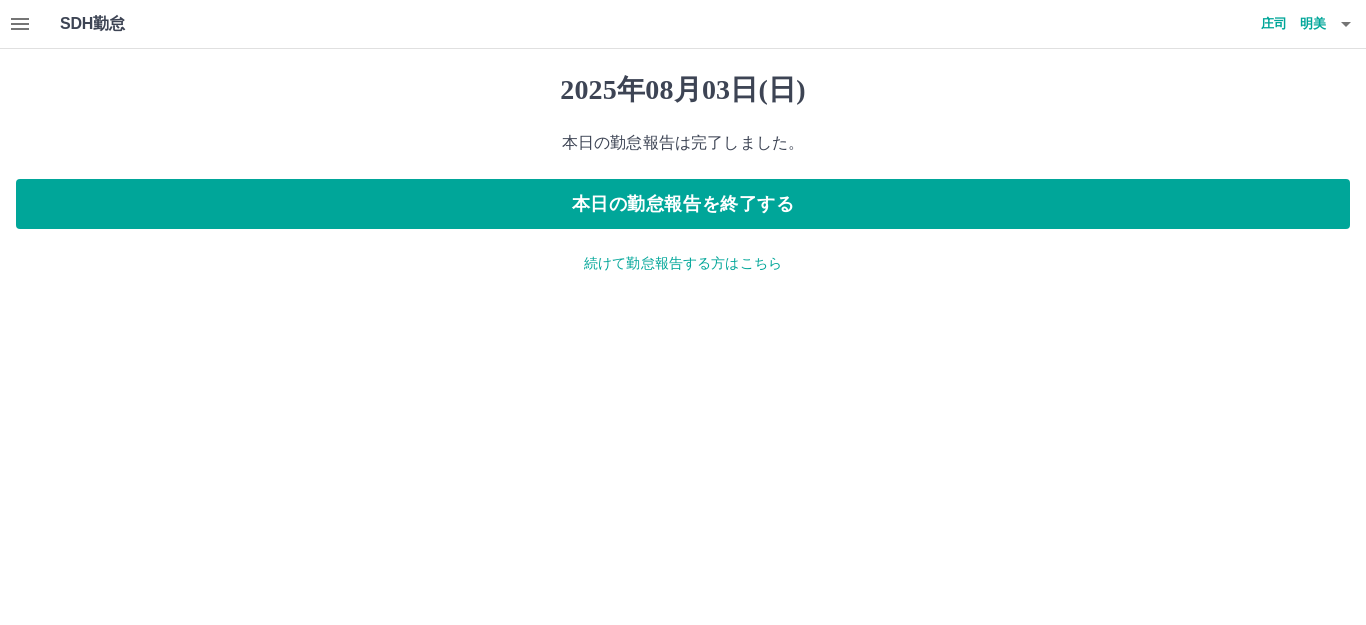 click on "続けて勤怠報告する方はこちら" at bounding box center (683, 263) 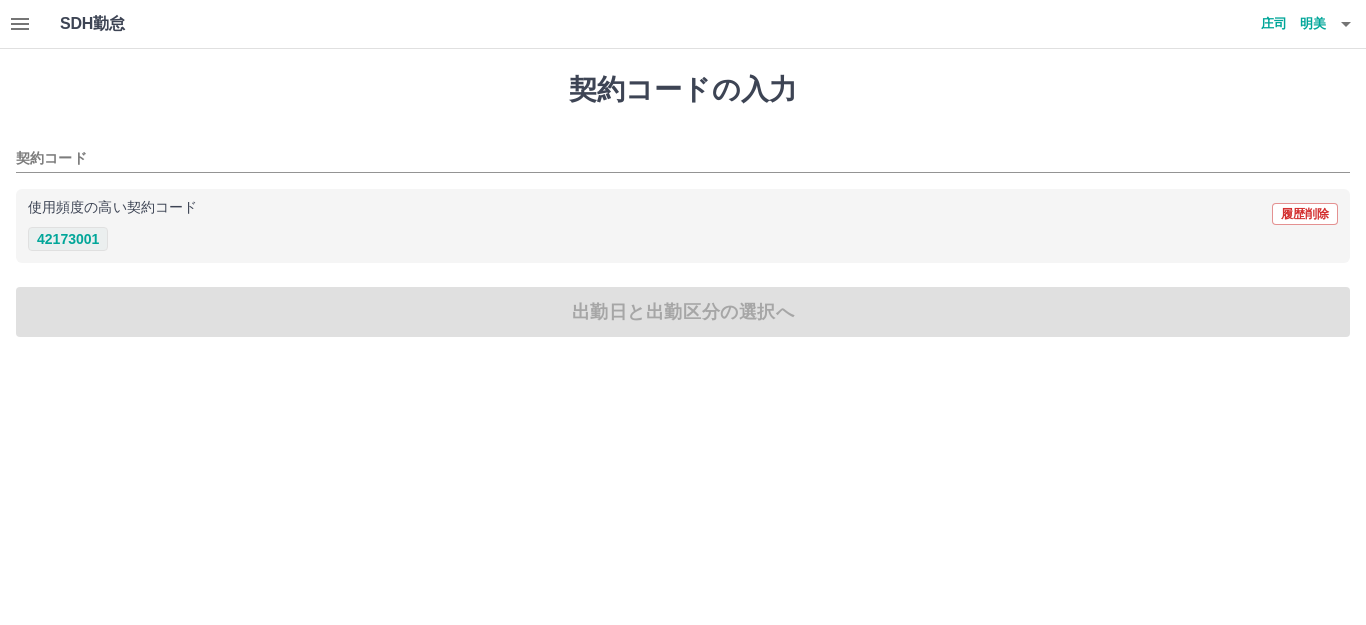 click on "42173001" at bounding box center [68, 239] 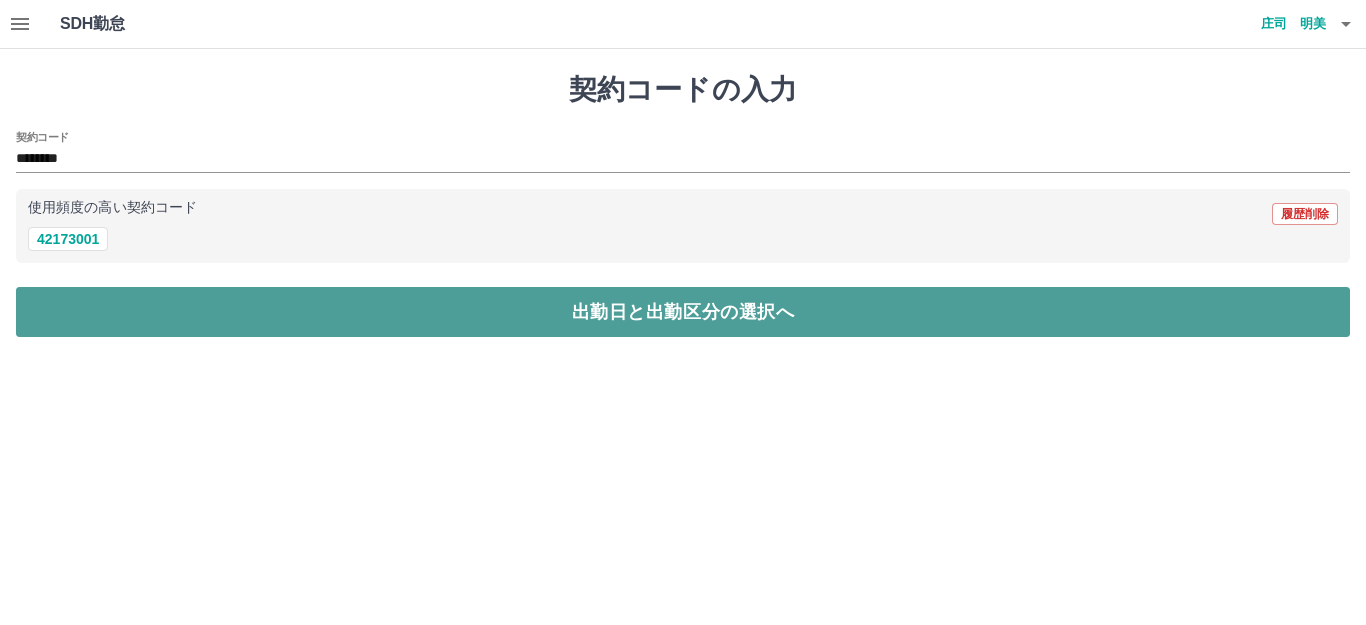 click on "出勤日と出勤区分の選択へ" at bounding box center [683, 312] 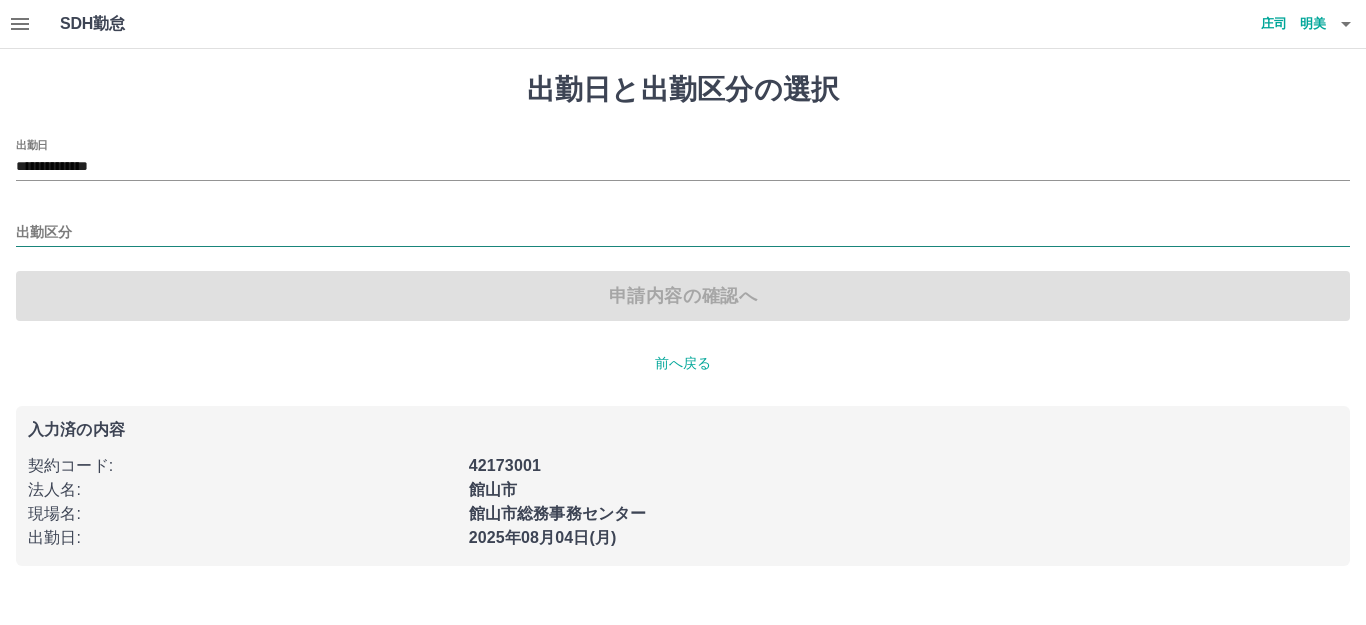 click on "出勤区分" at bounding box center (683, 233) 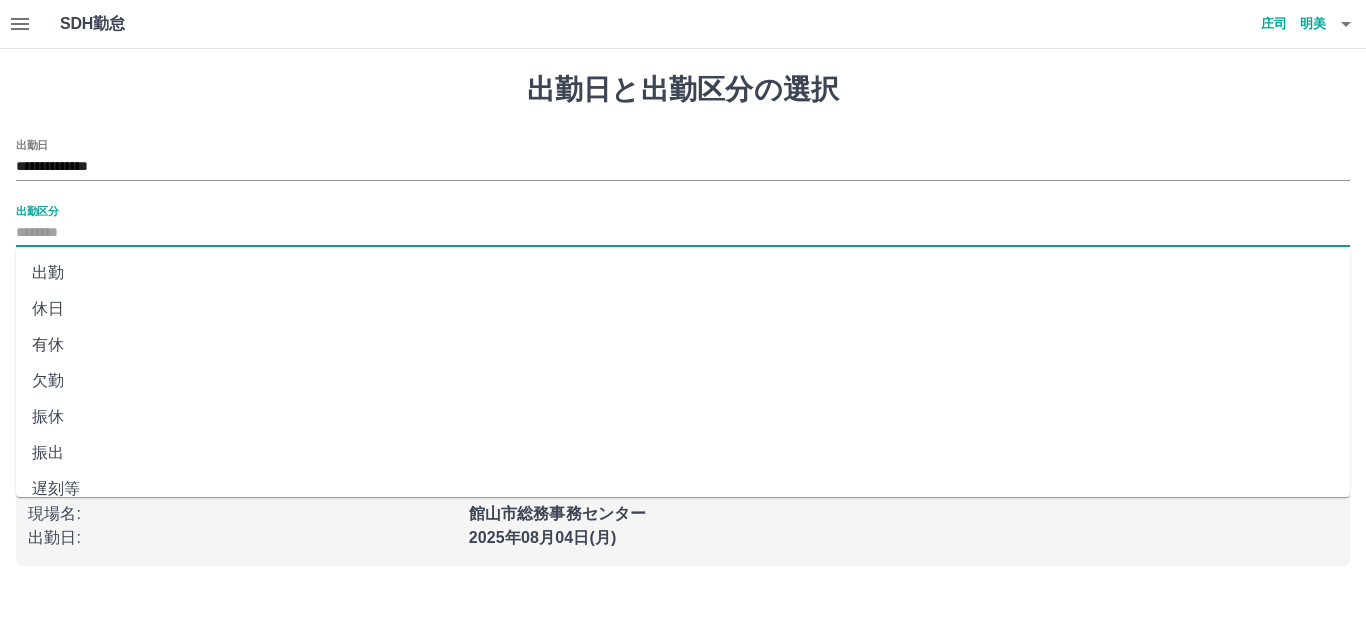 click on "出勤" at bounding box center (683, 273) 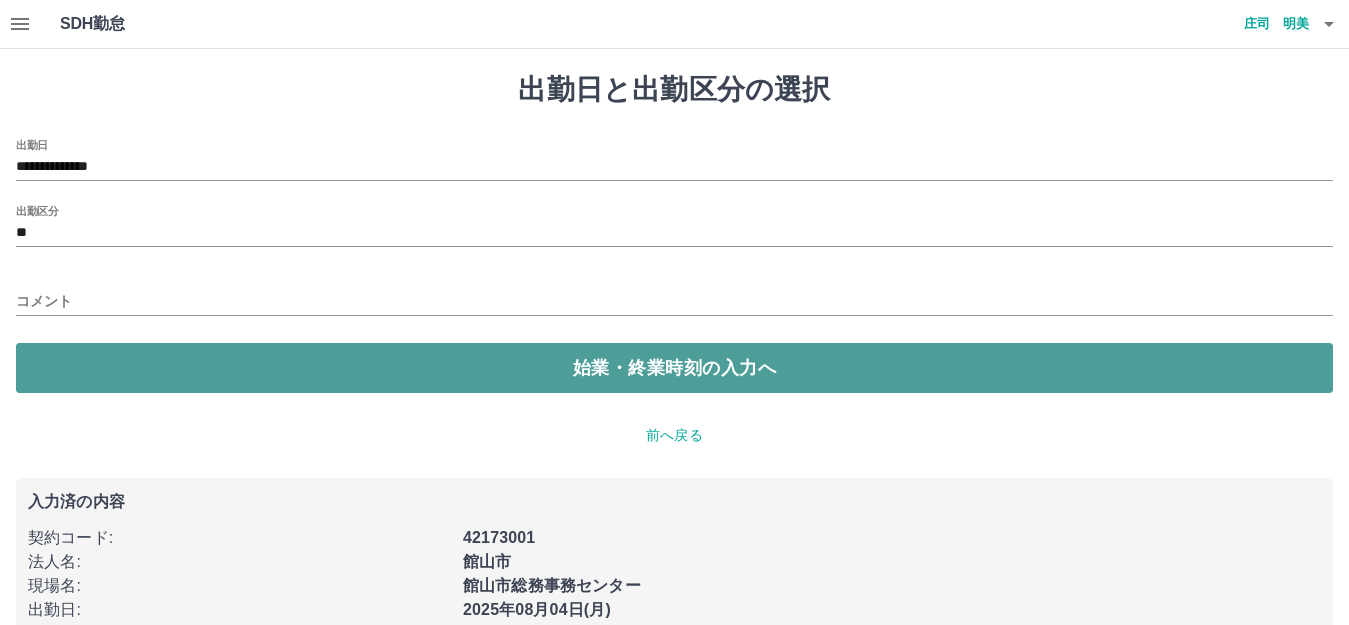 click on "始業・終業時刻の入力へ" at bounding box center (674, 368) 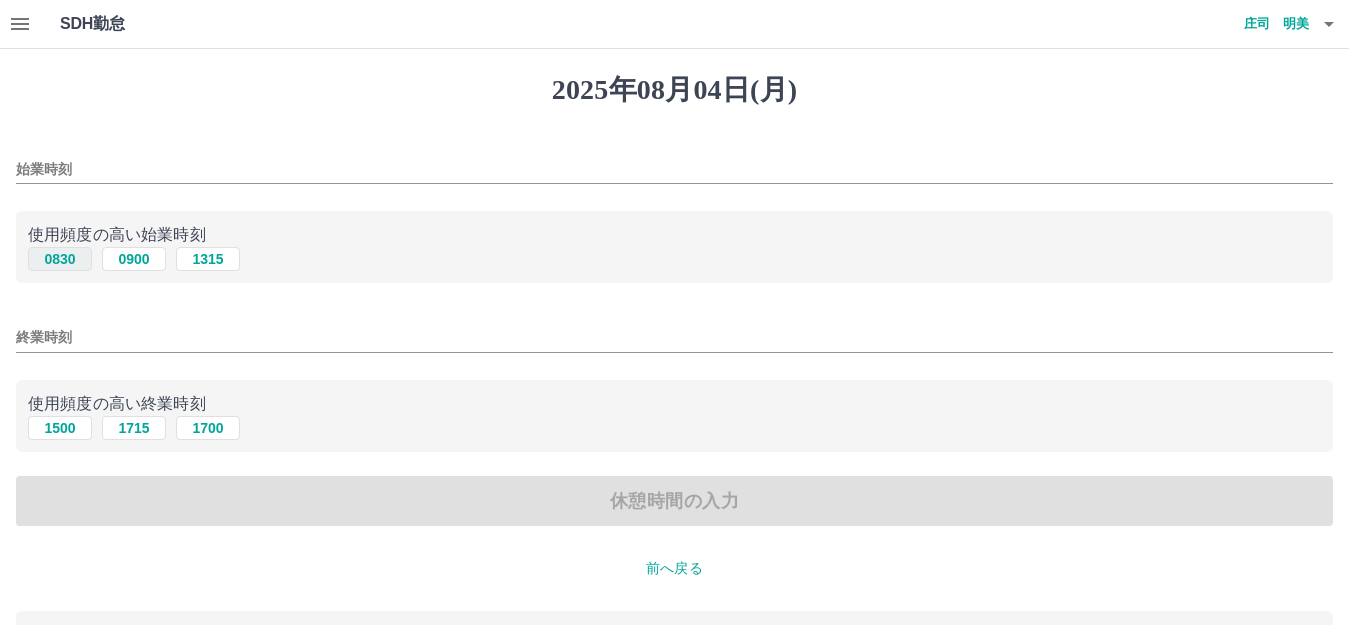 click on "0830" at bounding box center [60, 259] 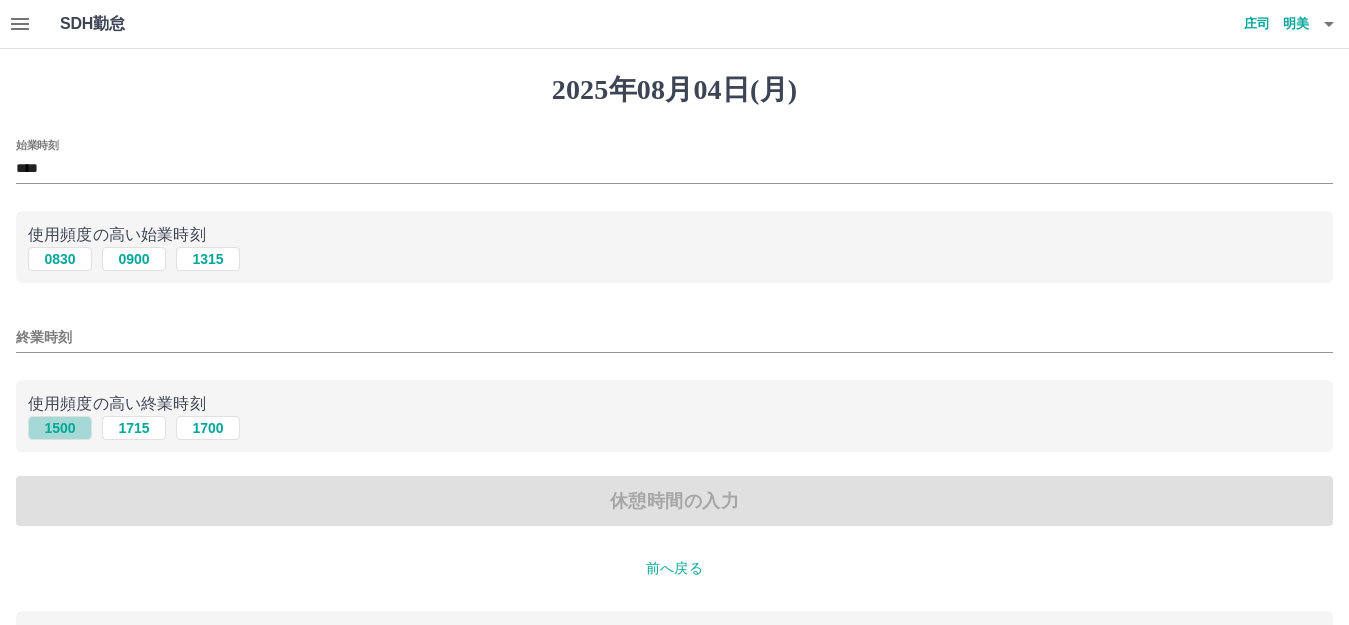click on "1500" at bounding box center (60, 428) 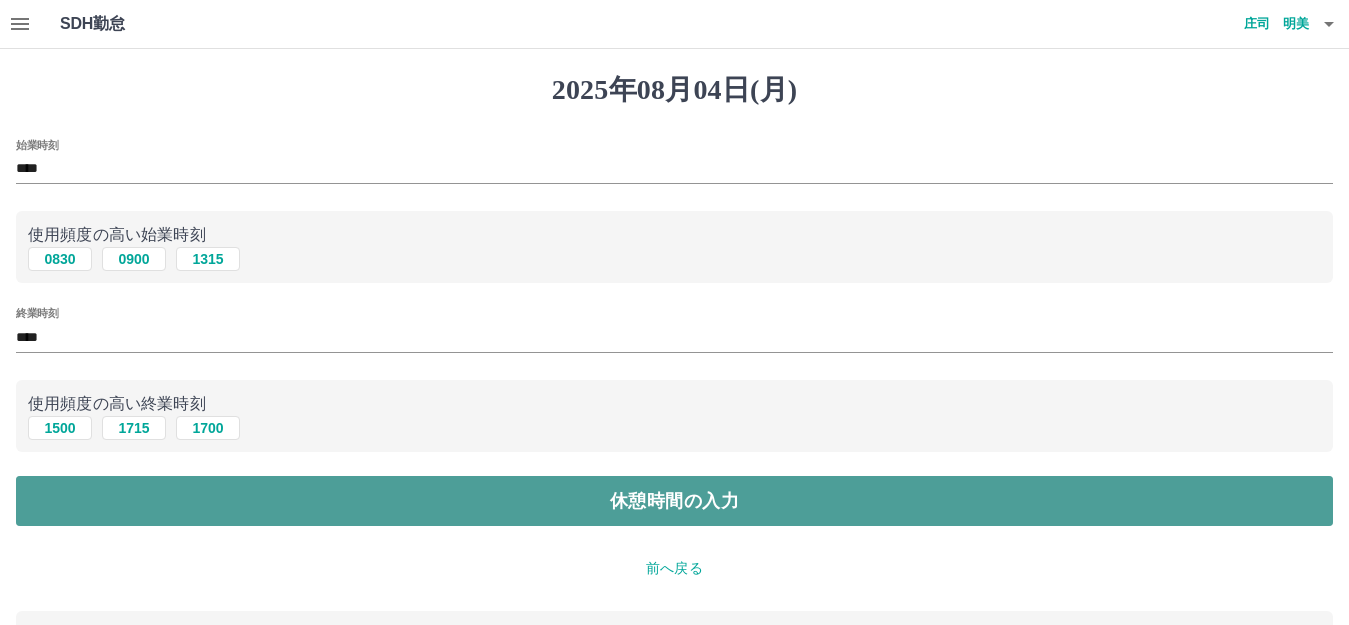 click on "休憩時間の入力" at bounding box center (674, 501) 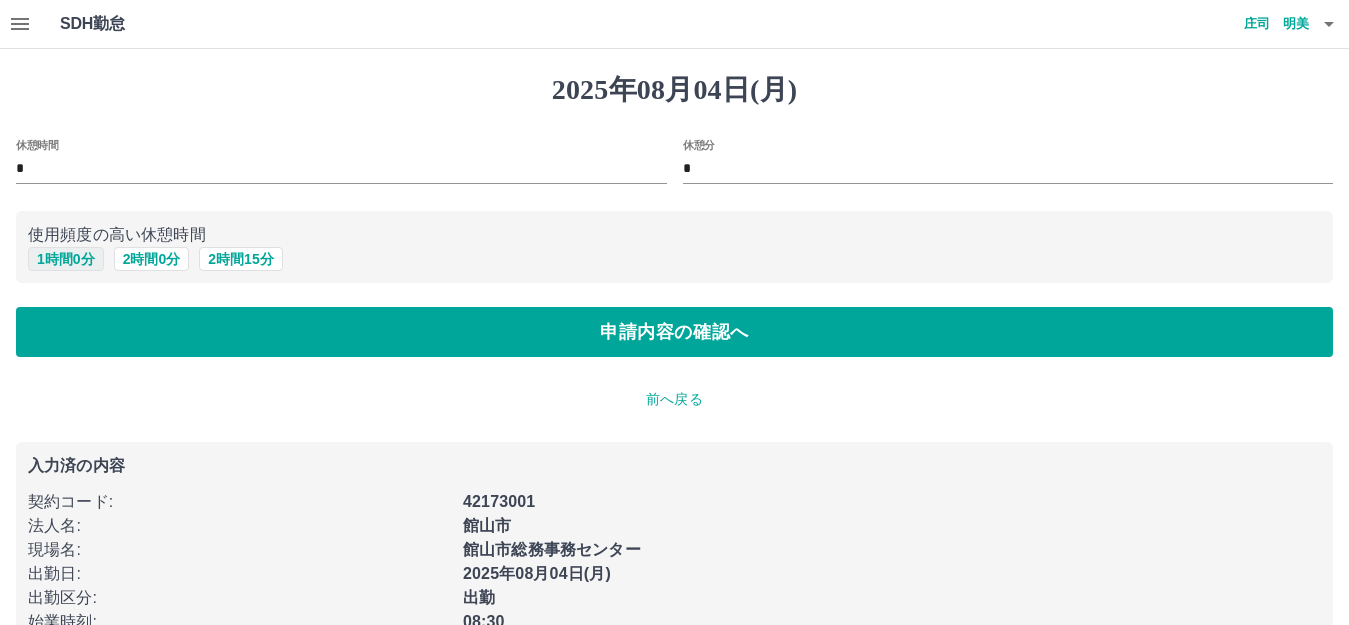 click on "1 時間 0 分" at bounding box center [66, 259] 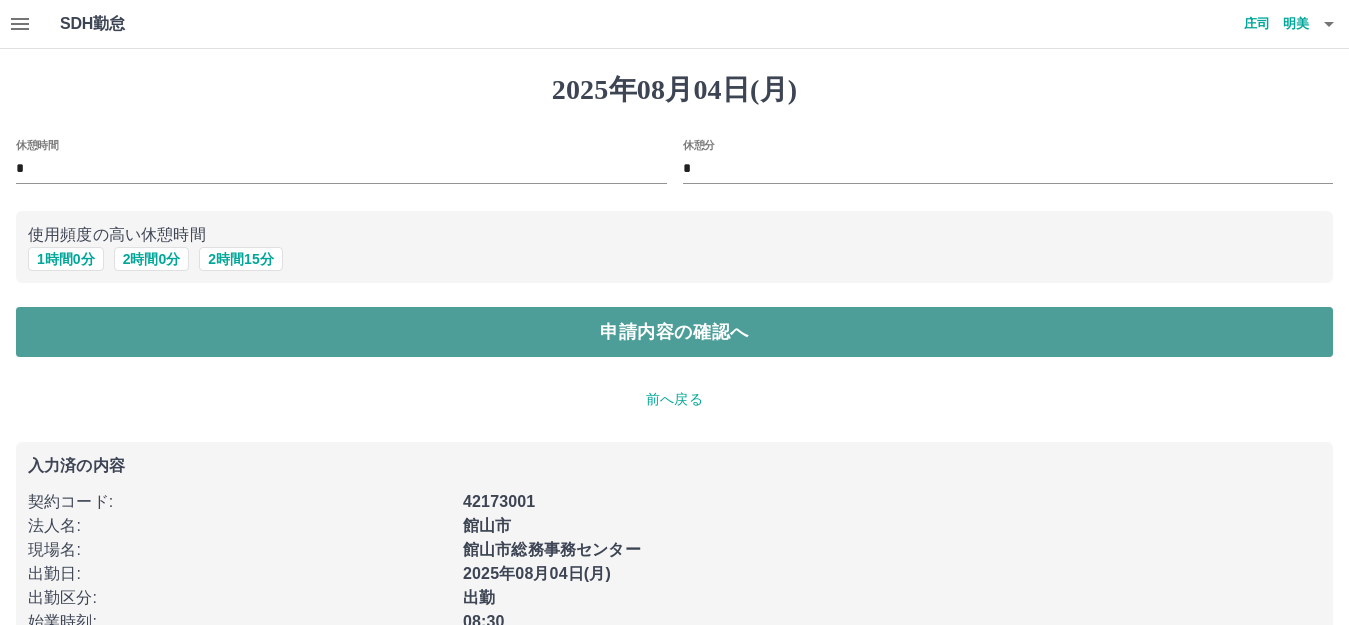 click on "申請内容の確認へ" at bounding box center (674, 332) 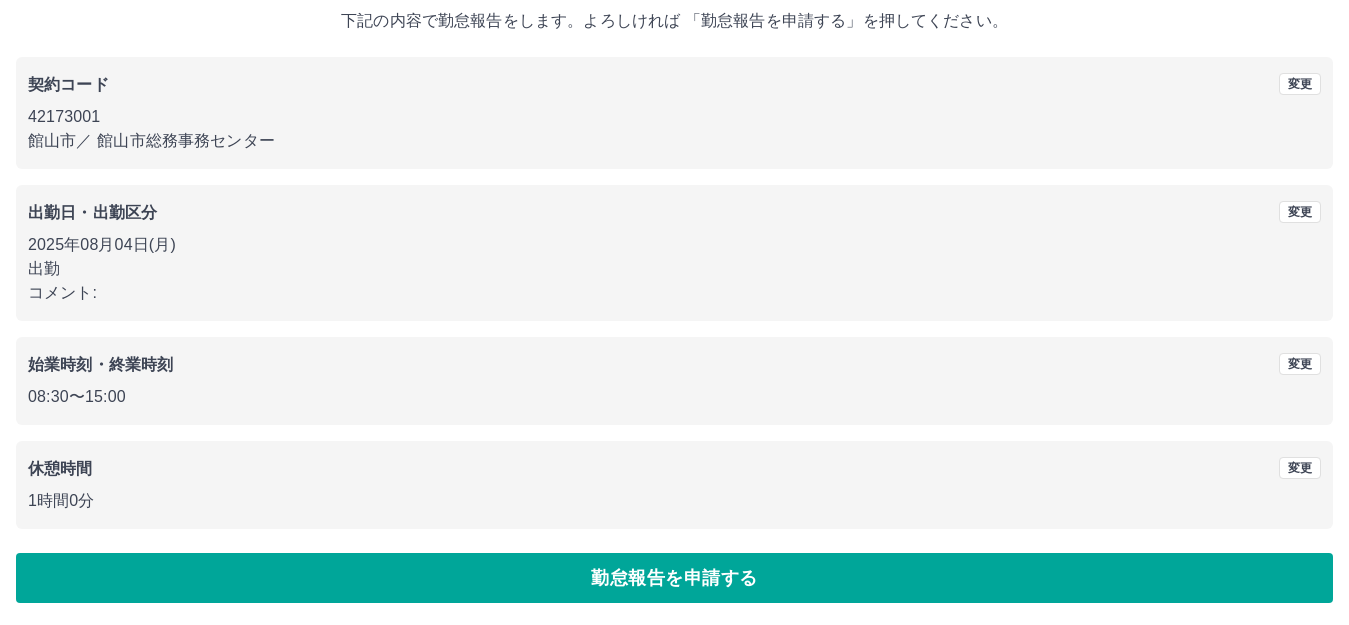 scroll, scrollTop: 124, scrollLeft: 0, axis: vertical 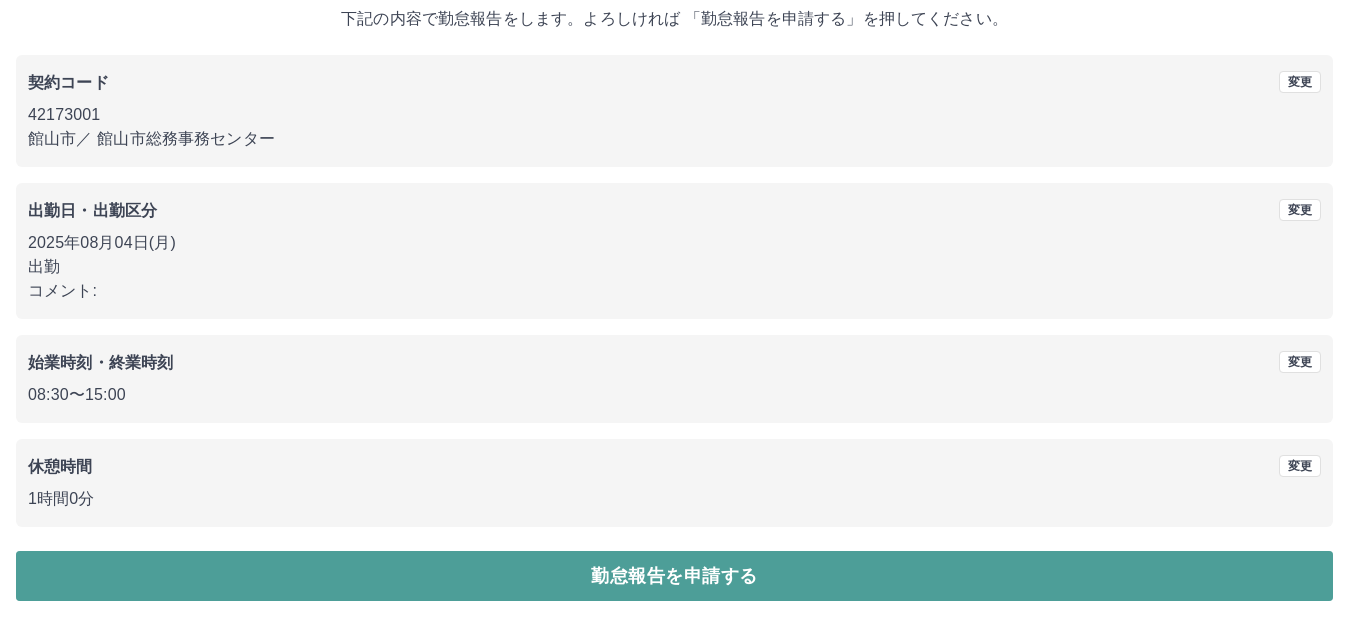 click on "勤怠報告を申請する" at bounding box center (674, 576) 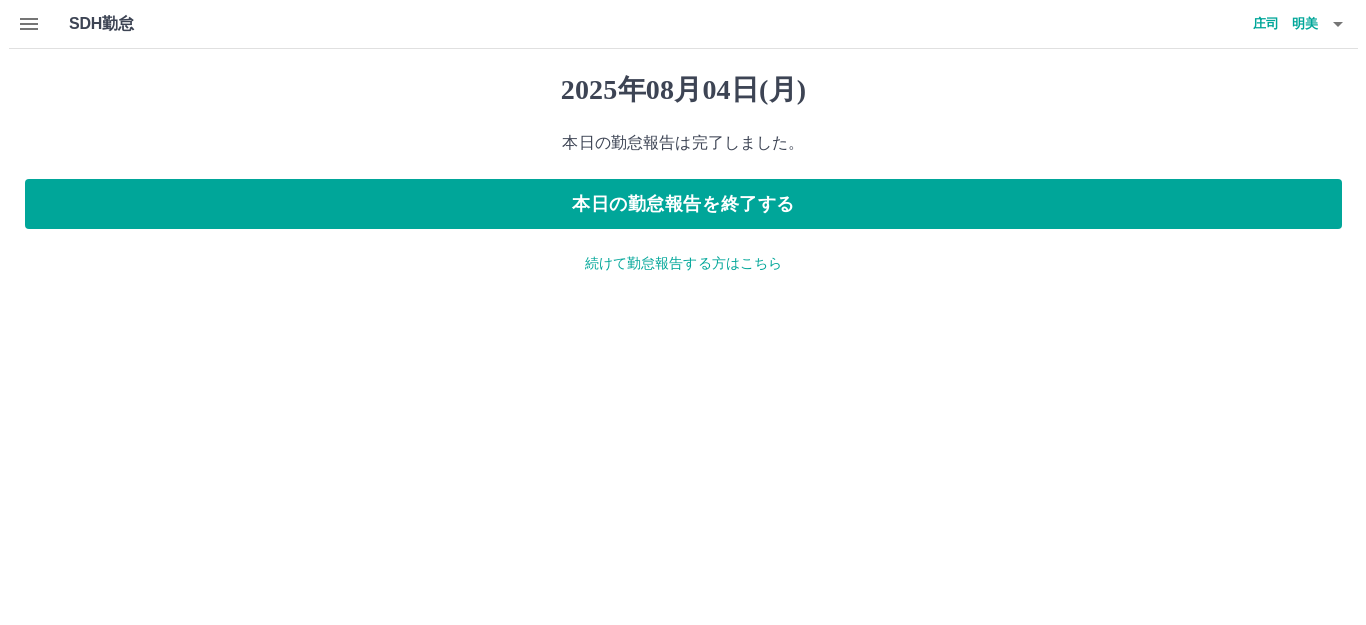 scroll, scrollTop: 0, scrollLeft: 0, axis: both 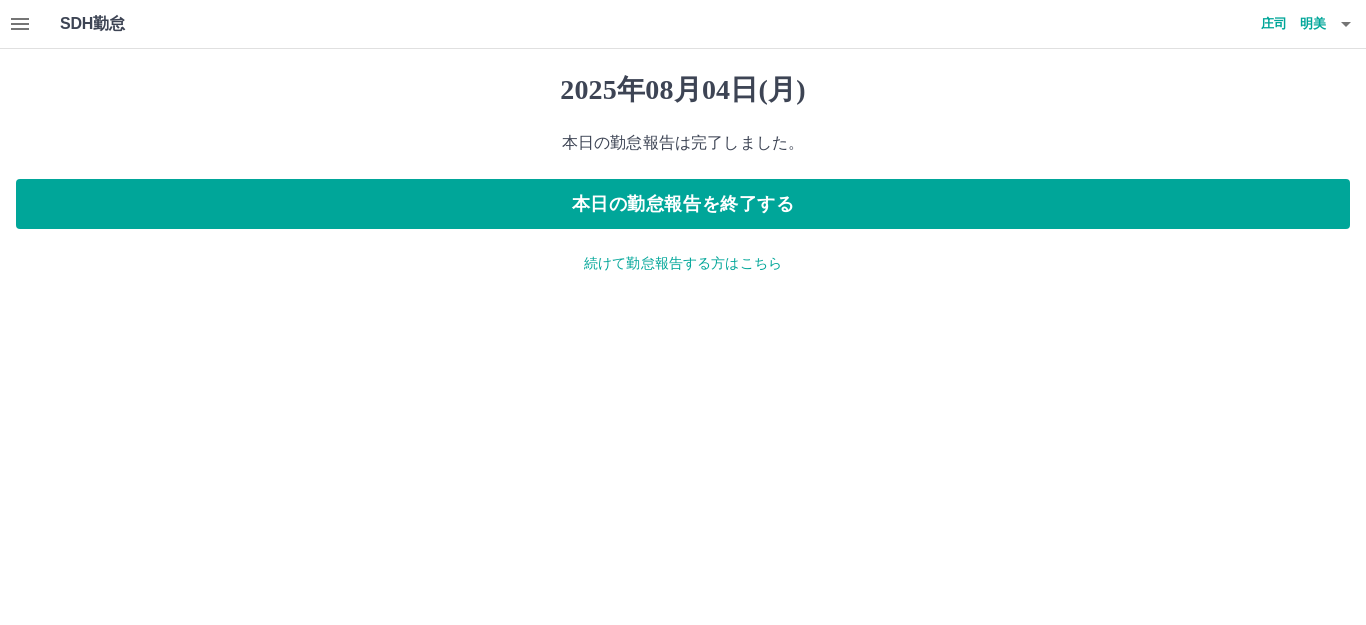 click 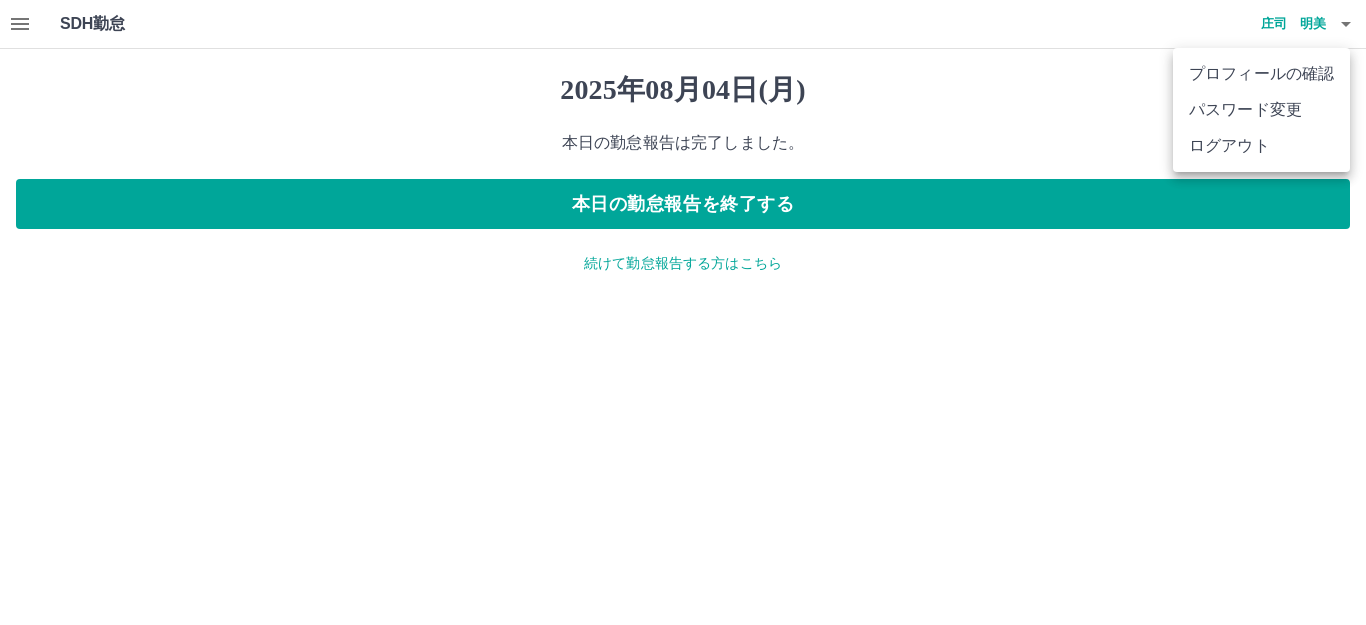 click on "ログアウト" at bounding box center [1261, 146] 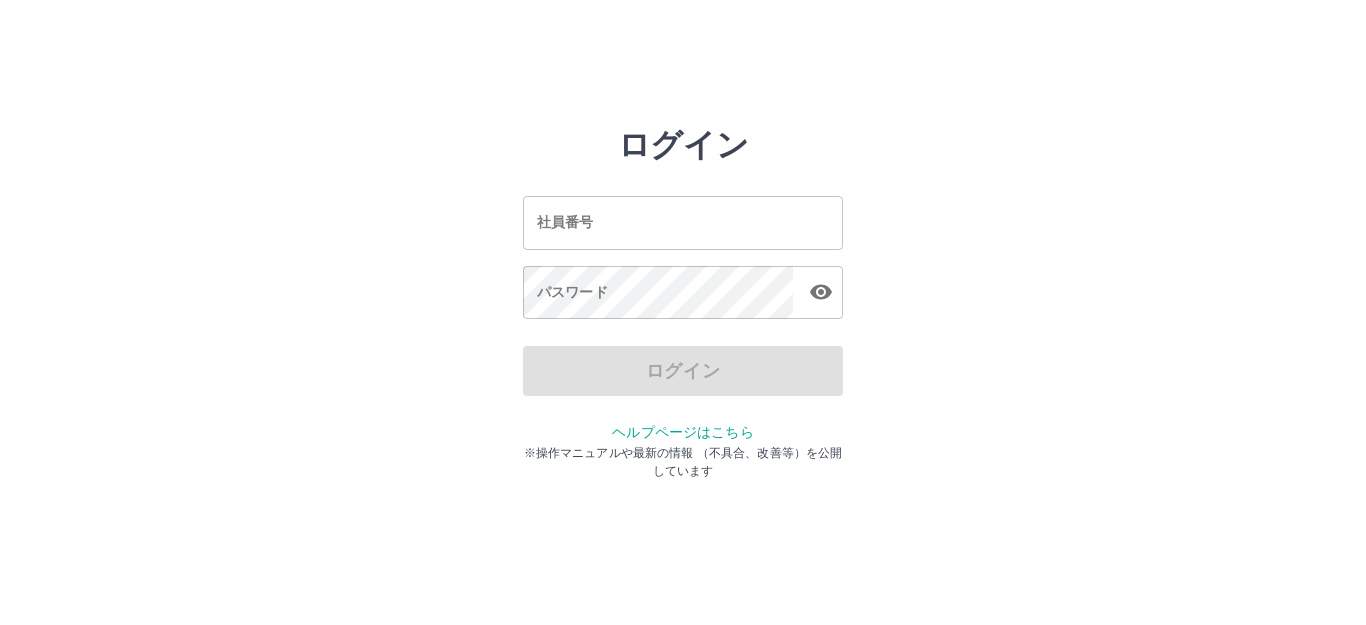 scroll, scrollTop: 0, scrollLeft: 0, axis: both 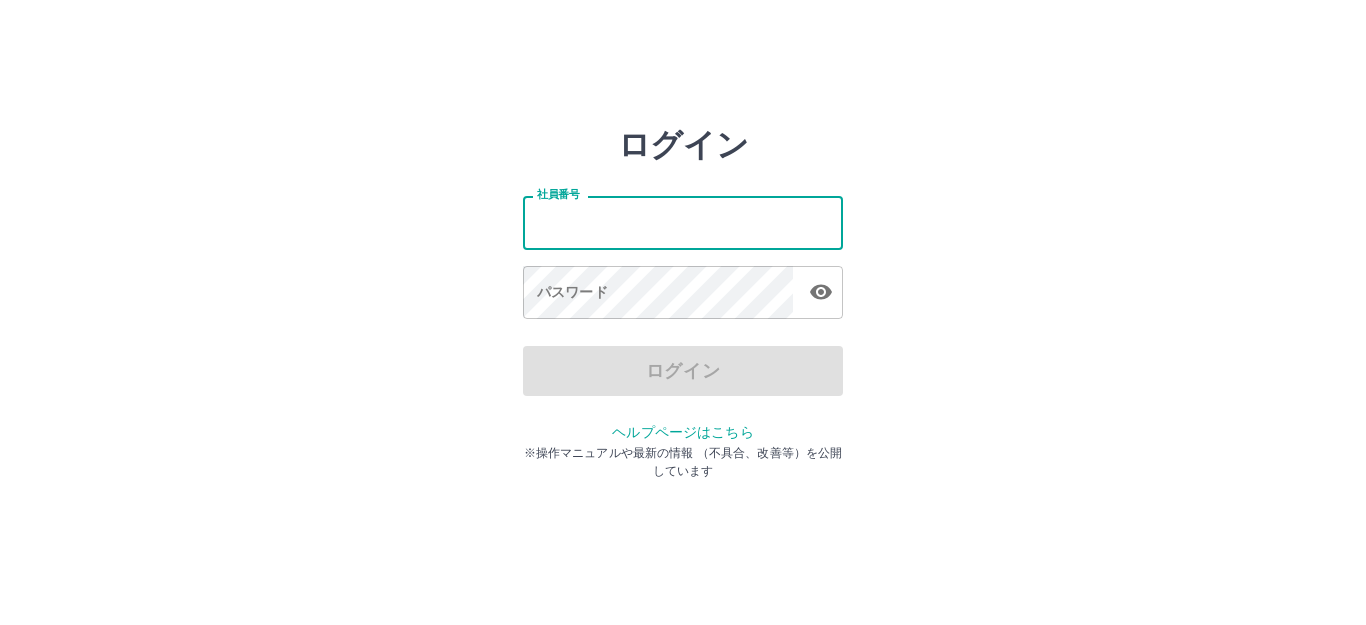 type on "*******" 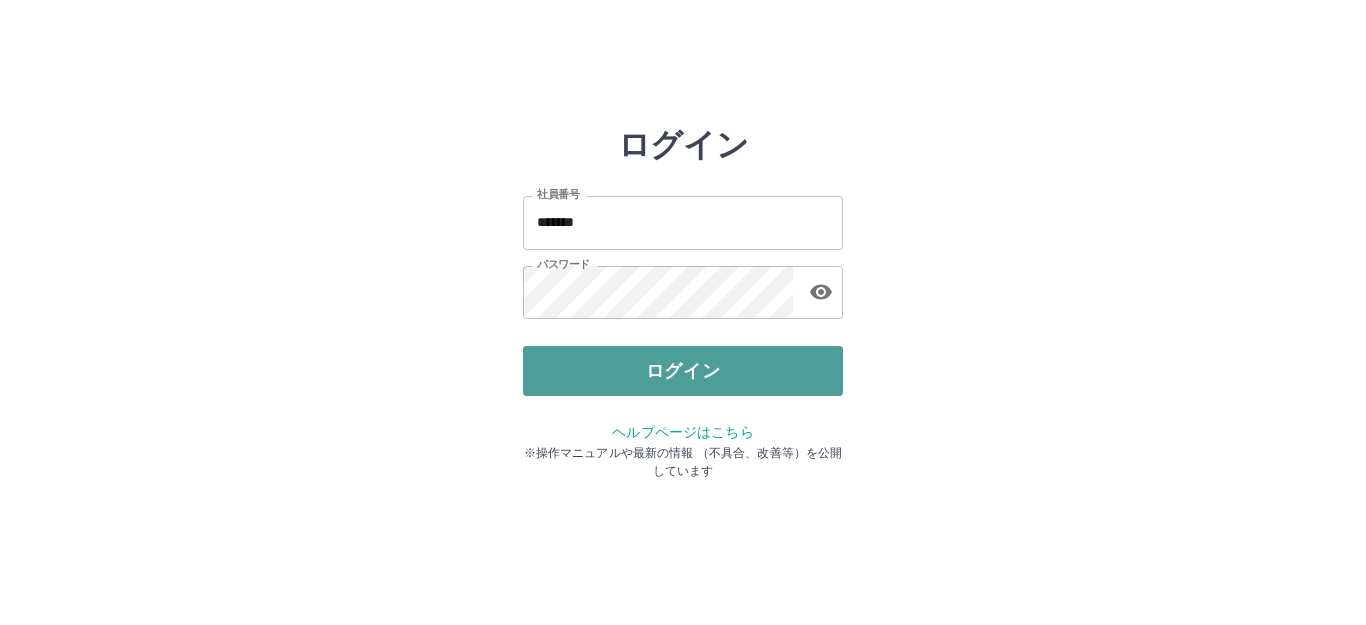 click on "ログイン" at bounding box center [683, 371] 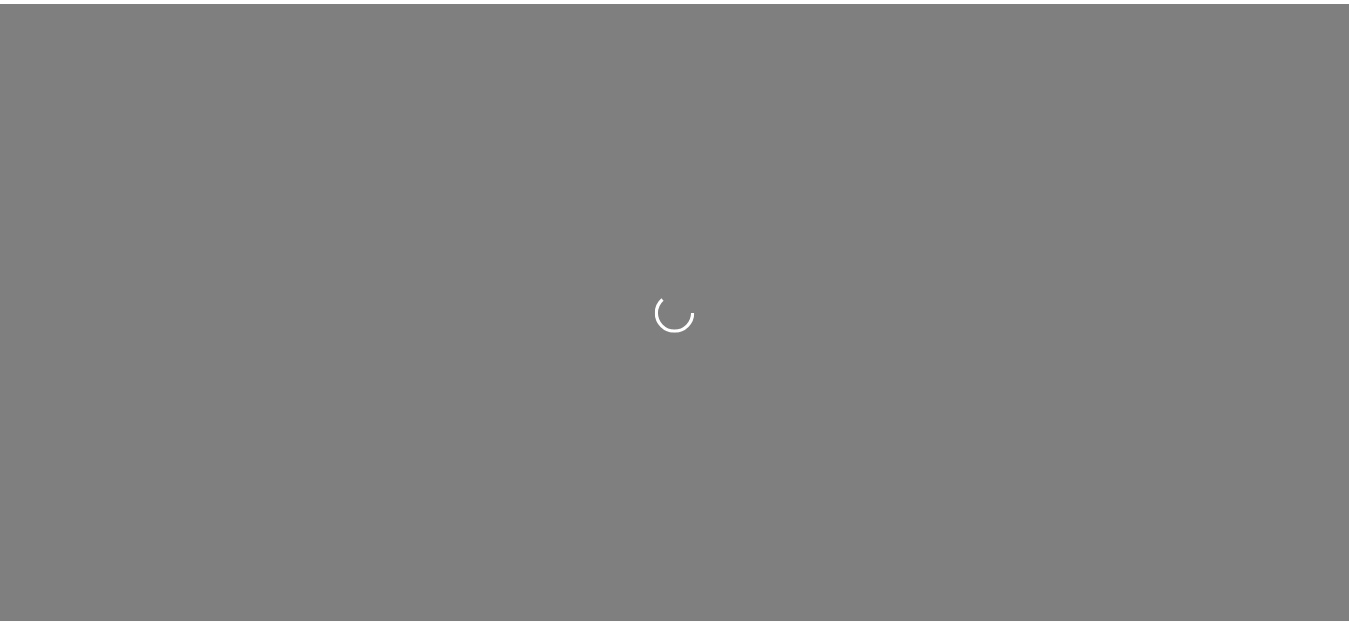 scroll, scrollTop: 0, scrollLeft: 0, axis: both 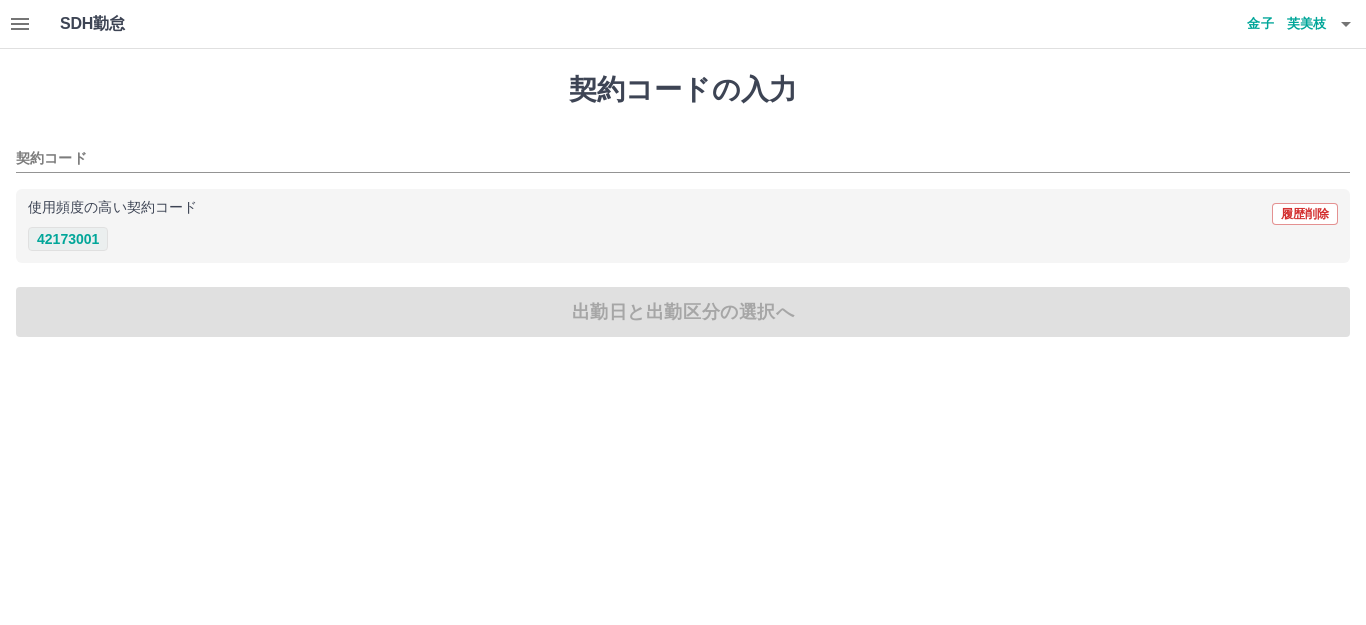 click on "42173001" at bounding box center (68, 239) 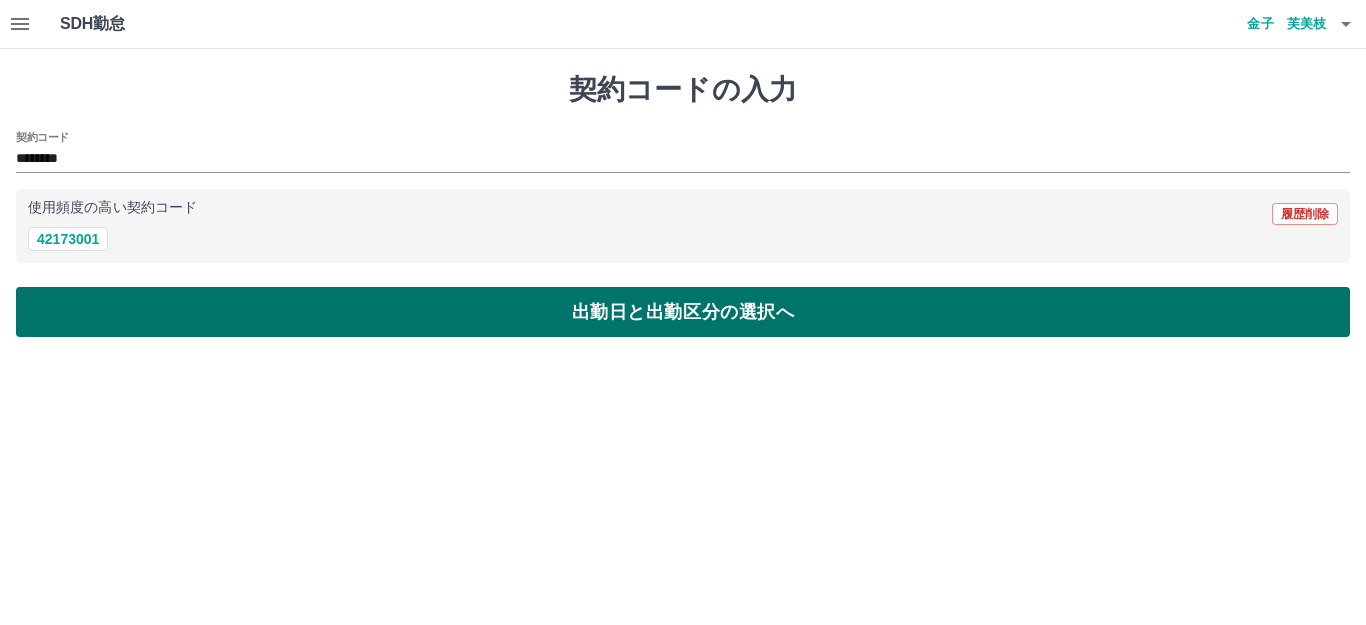 click on "出勤日と出勤区分の選択へ" at bounding box center [683, 312] 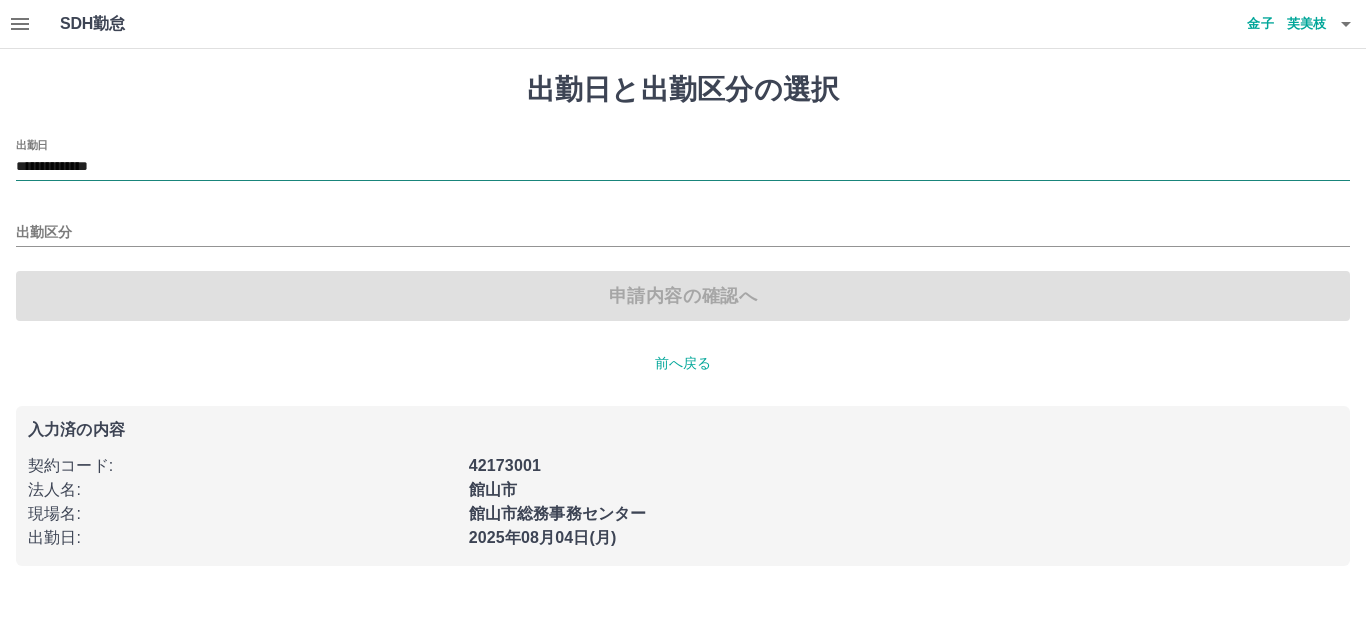 click on "**********" at bounding box center [683, 167] 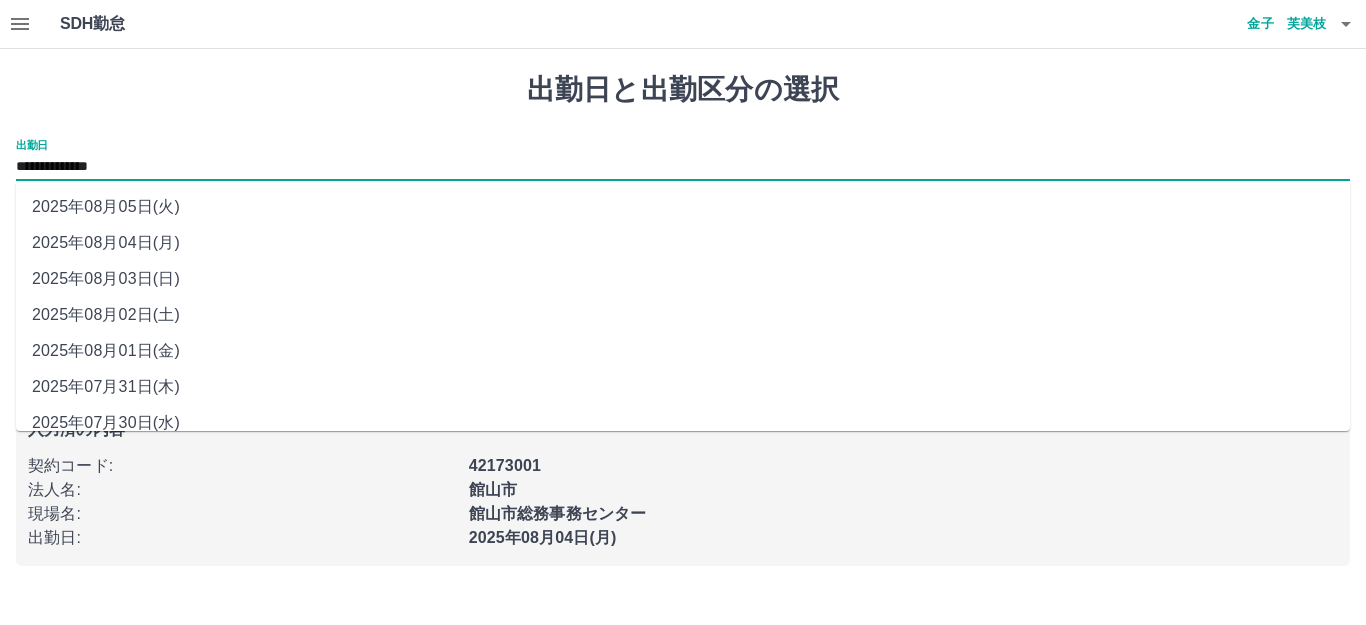 click on "2025年08月01日(金)" at bounding box center [683, 351] 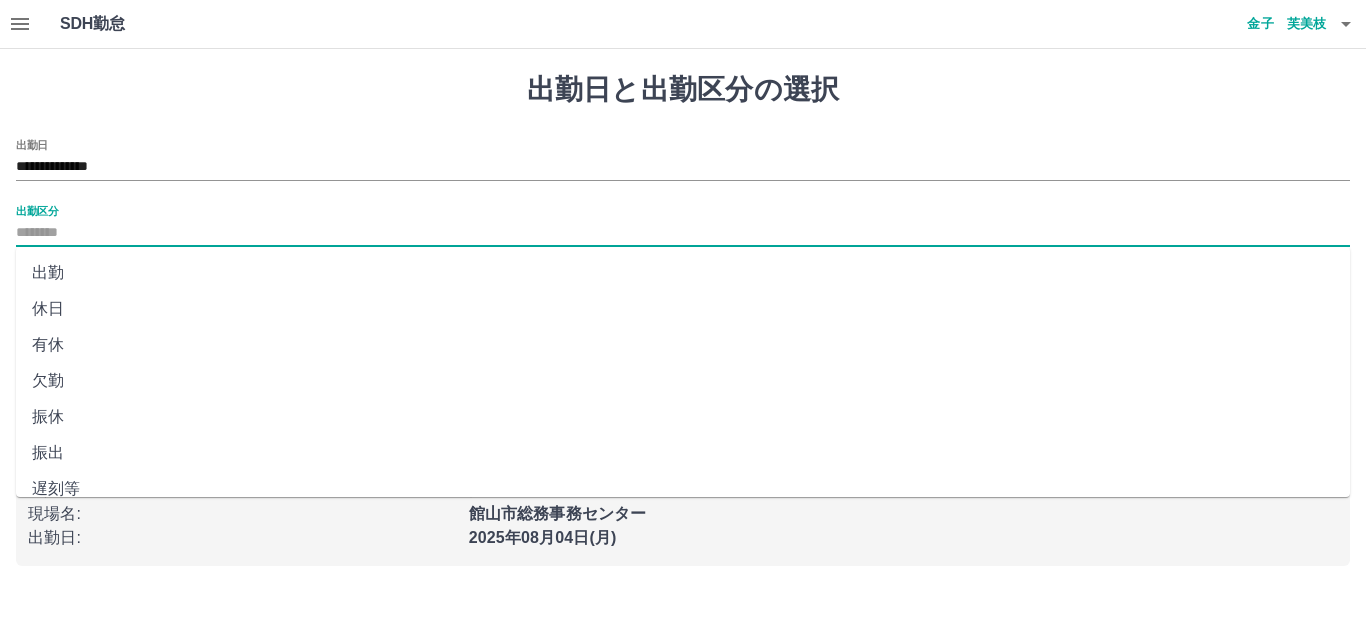 click on "出勤区分" at bounding box center (683, 233) 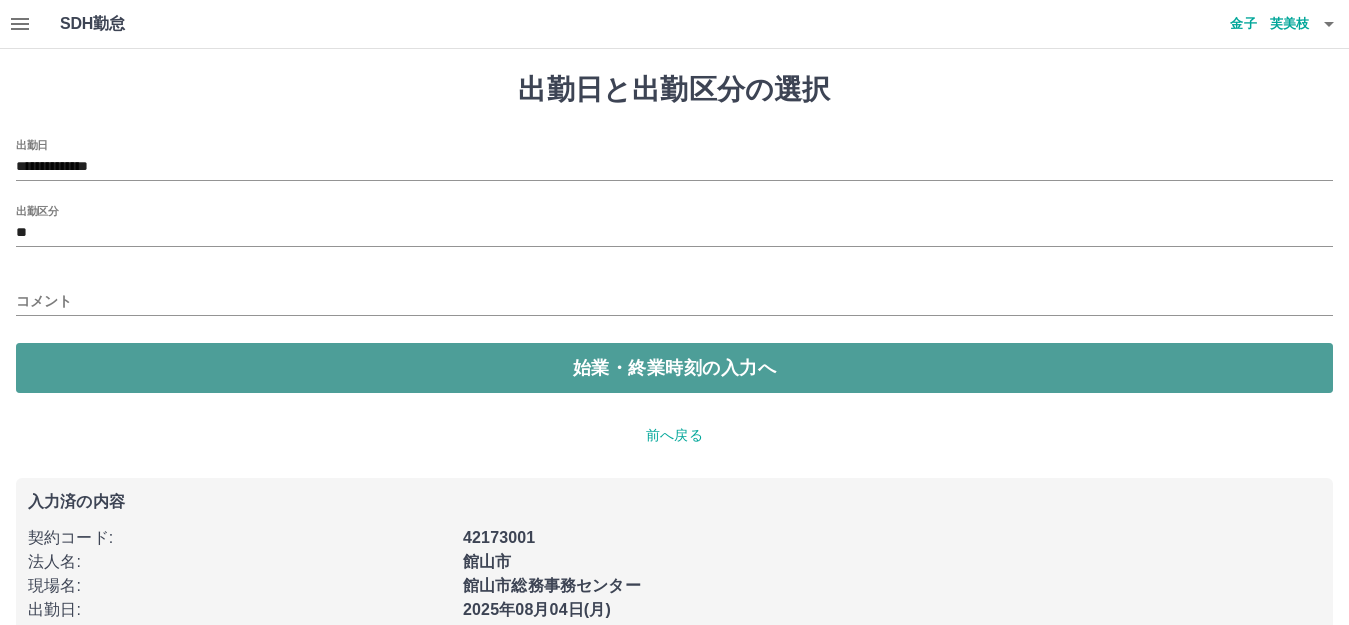 click on "始業・終業時刻の入力へ" at bounding box center (674, 368) 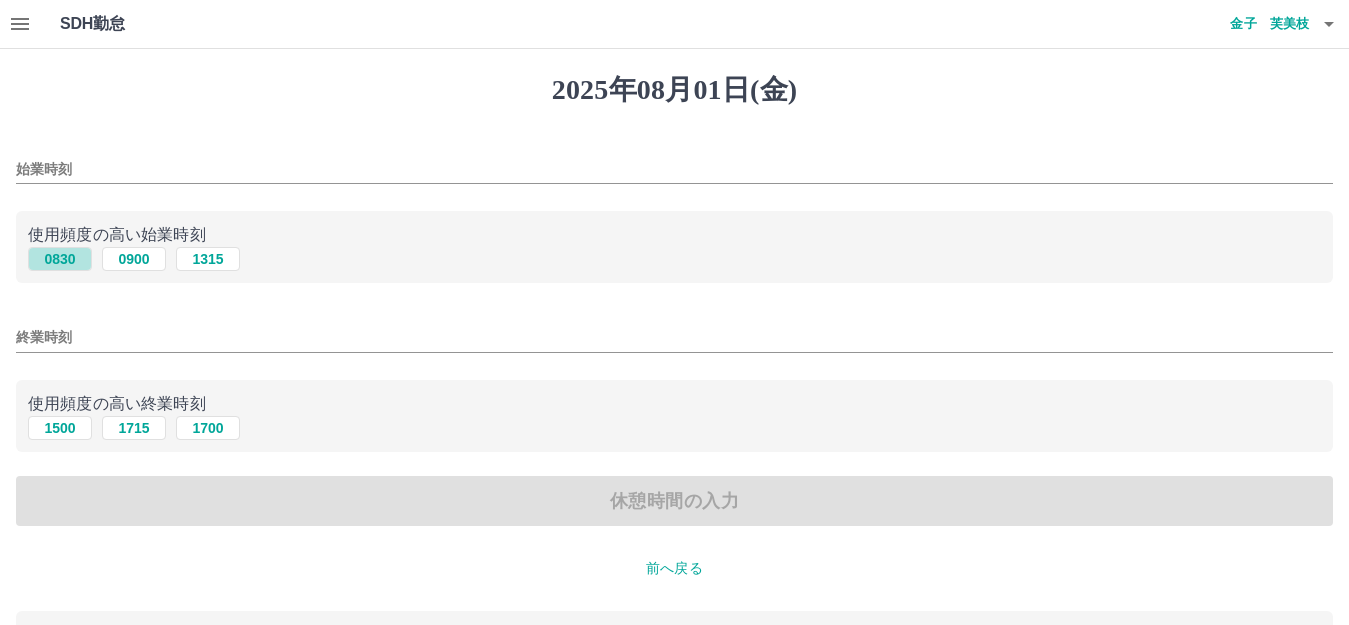 drag, startPoint x: 75, startPoint y: 257, endPoint x: 90, endPoint y: 288, distance: 34.43835 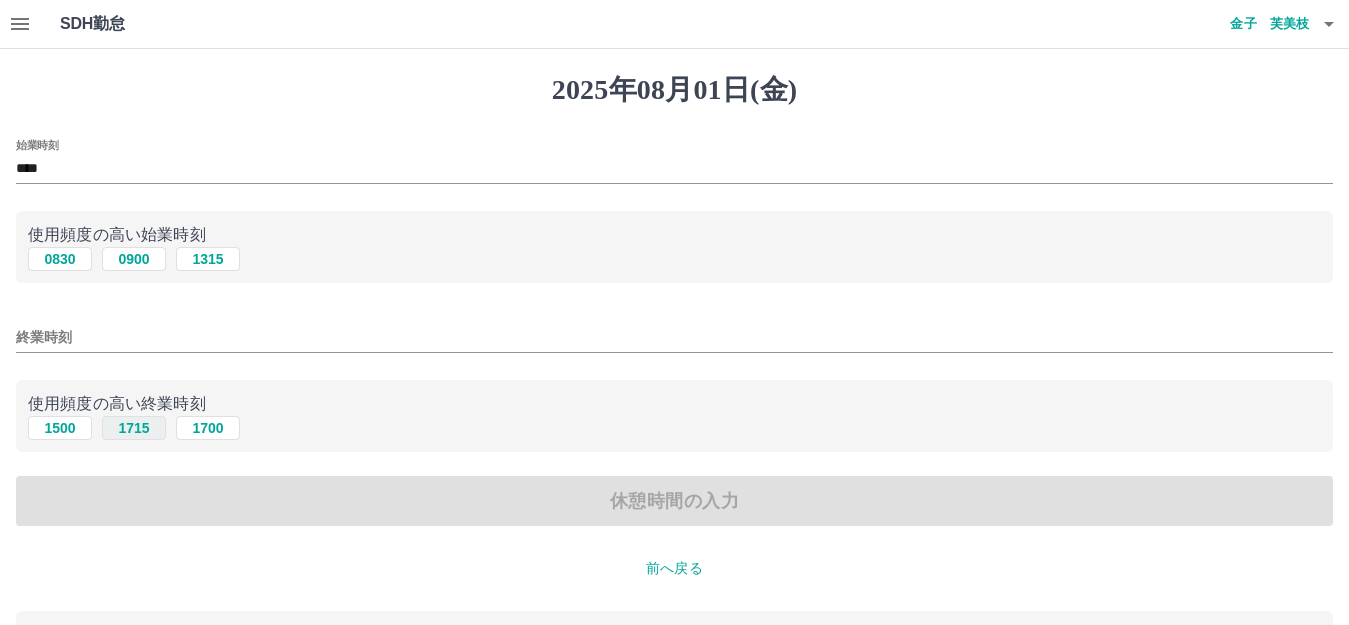 click on "1715" at bounding box center (134, 428) 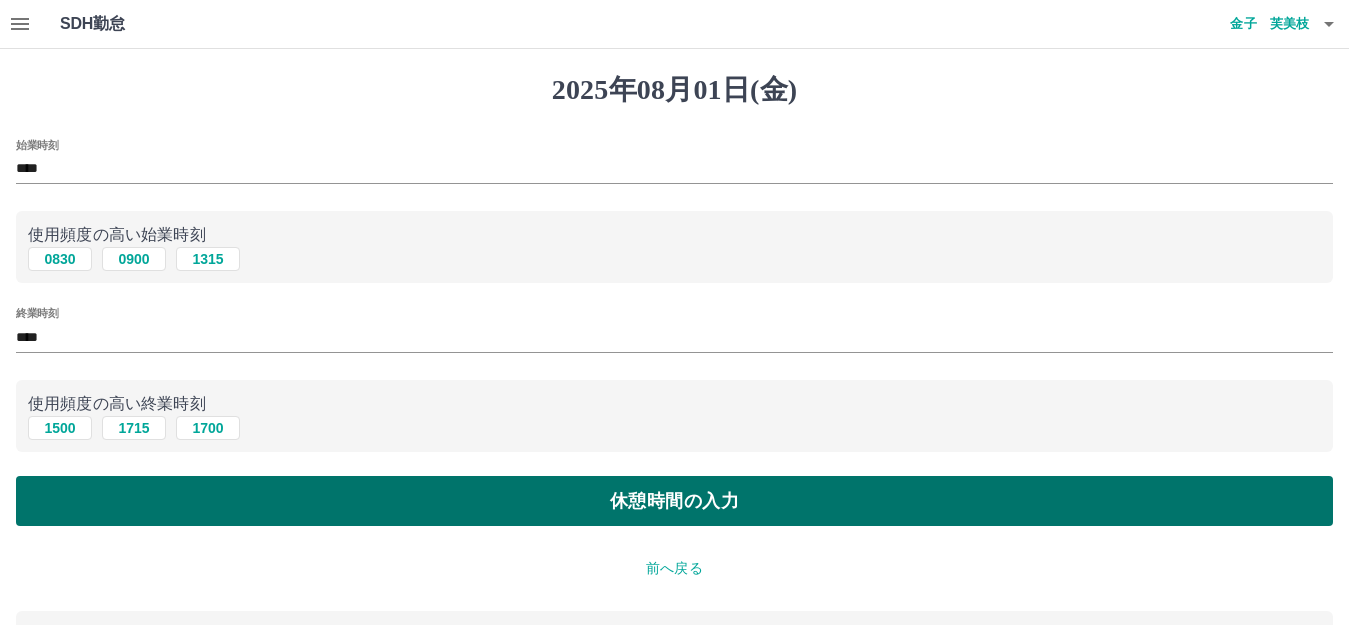 click on "休憩時間の入力" at bounding box center (674, 501) 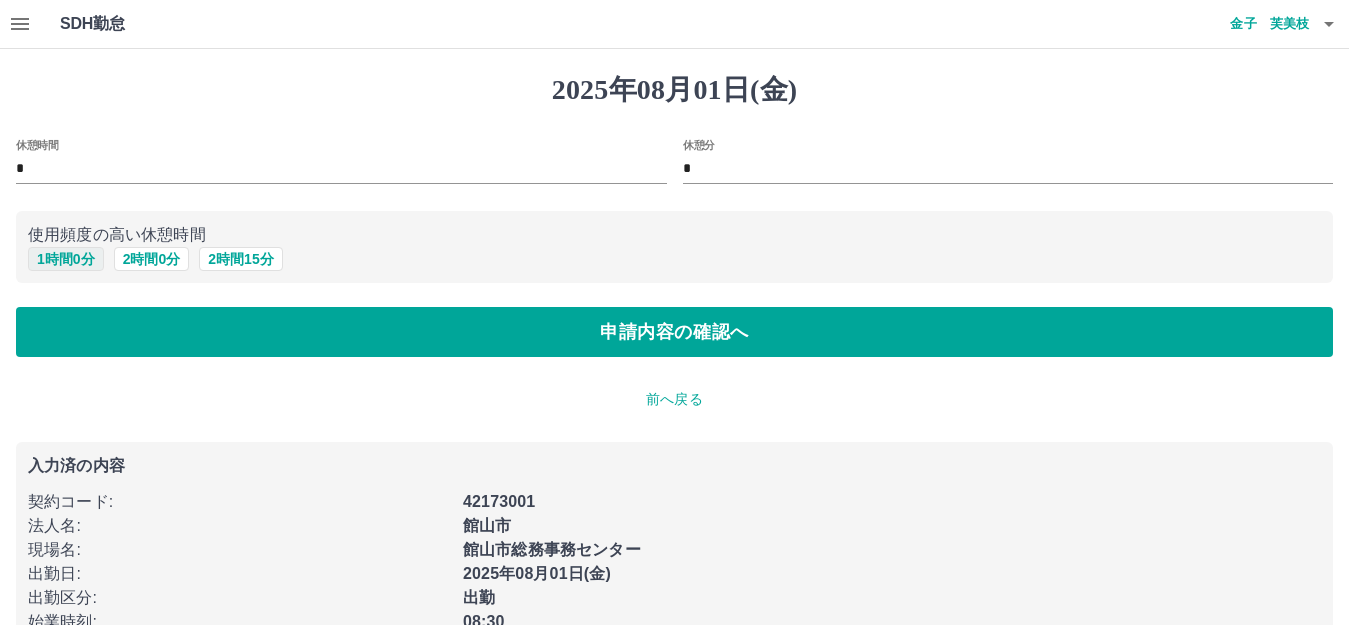 click on "1 時間 0 分" at bounding box center (66, 259) 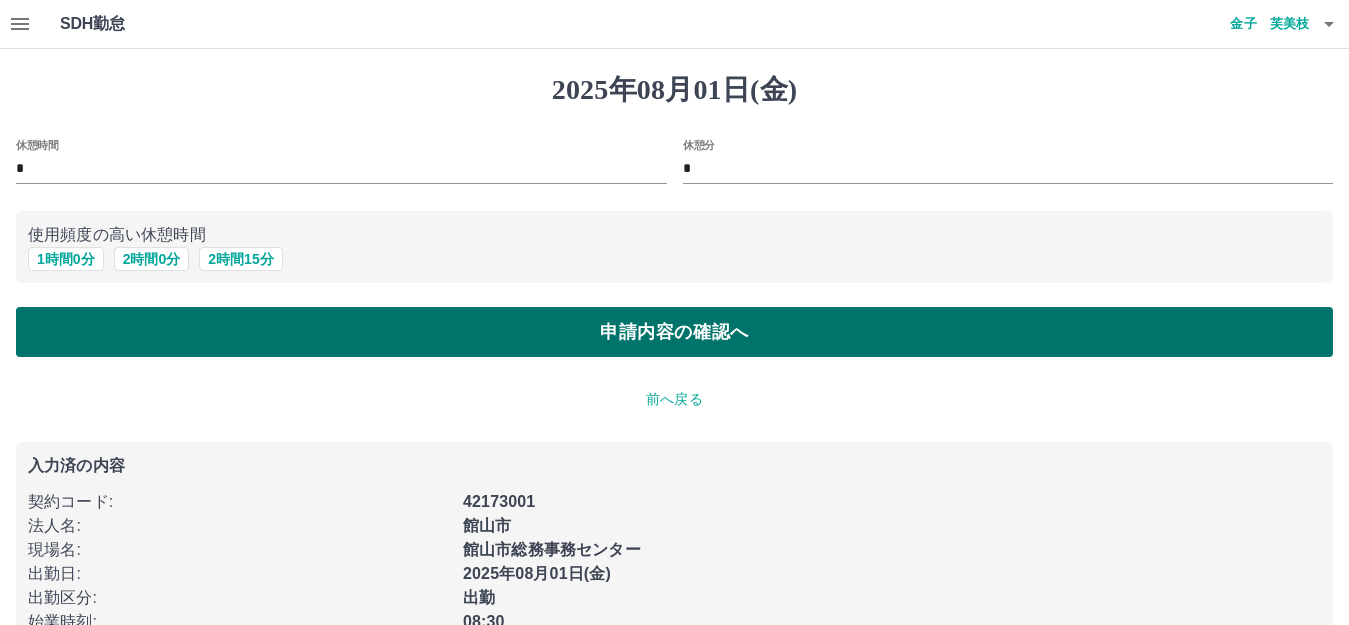 click on "申請内容の確認へ" at bounding box center (674, 332) 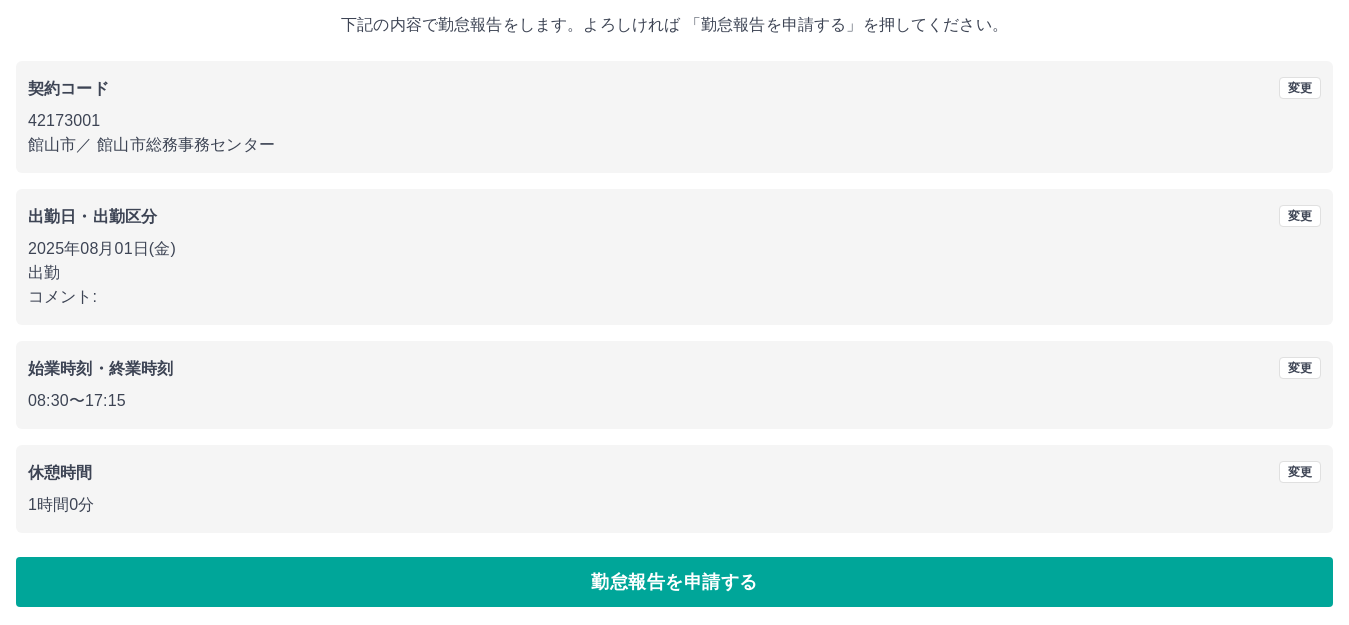 scroll, scrollTop: 124, scrollLeft: 0, axis: vertical 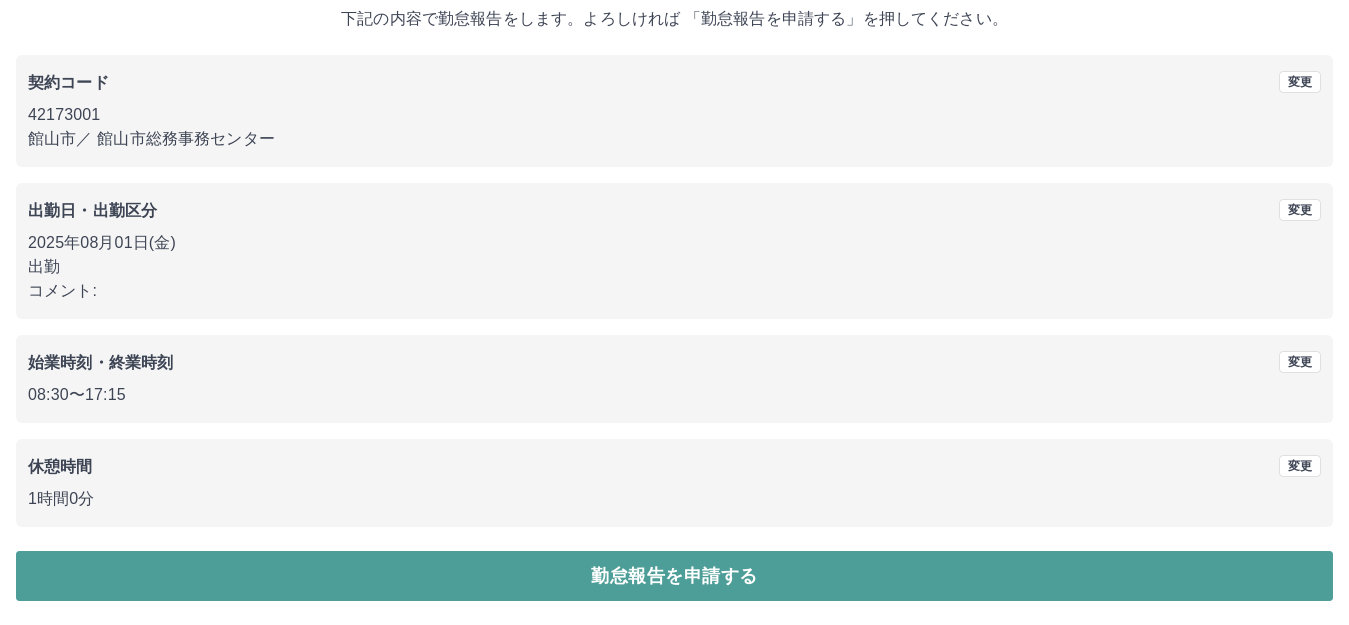 click on "勤怠報告を申請する" at bounding box center (674, 576) 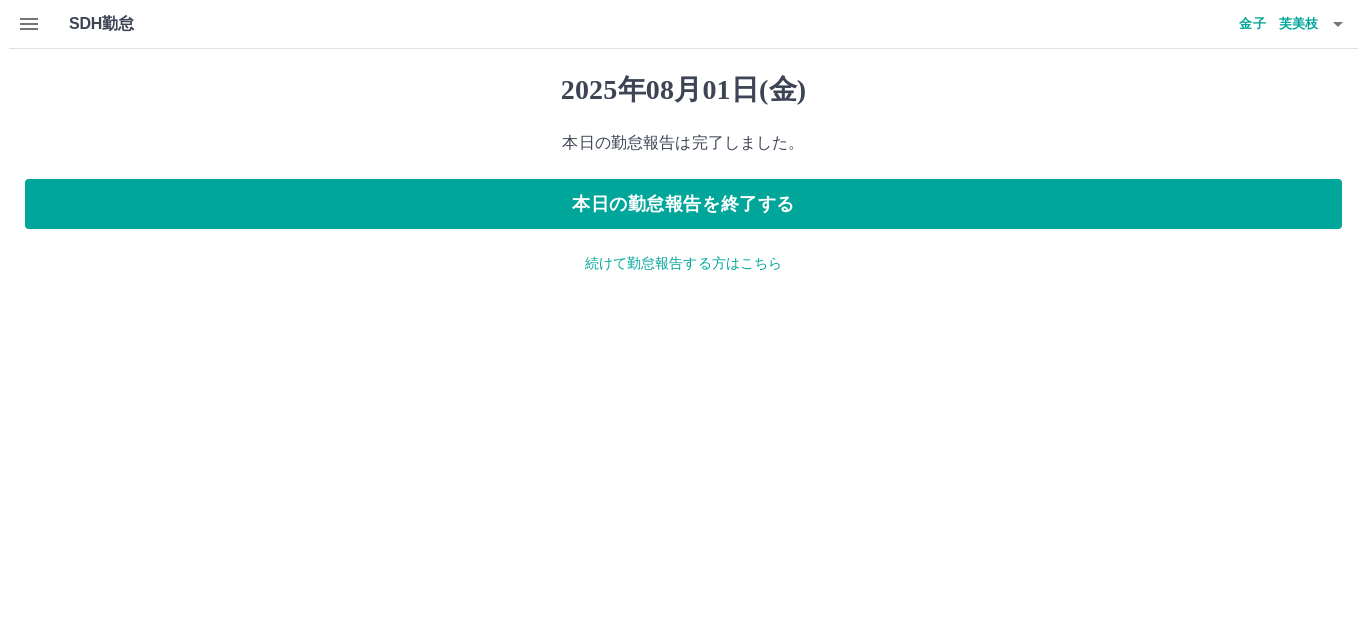 scroll, scrollTop: 0, scrollLeft: 0, axis: both 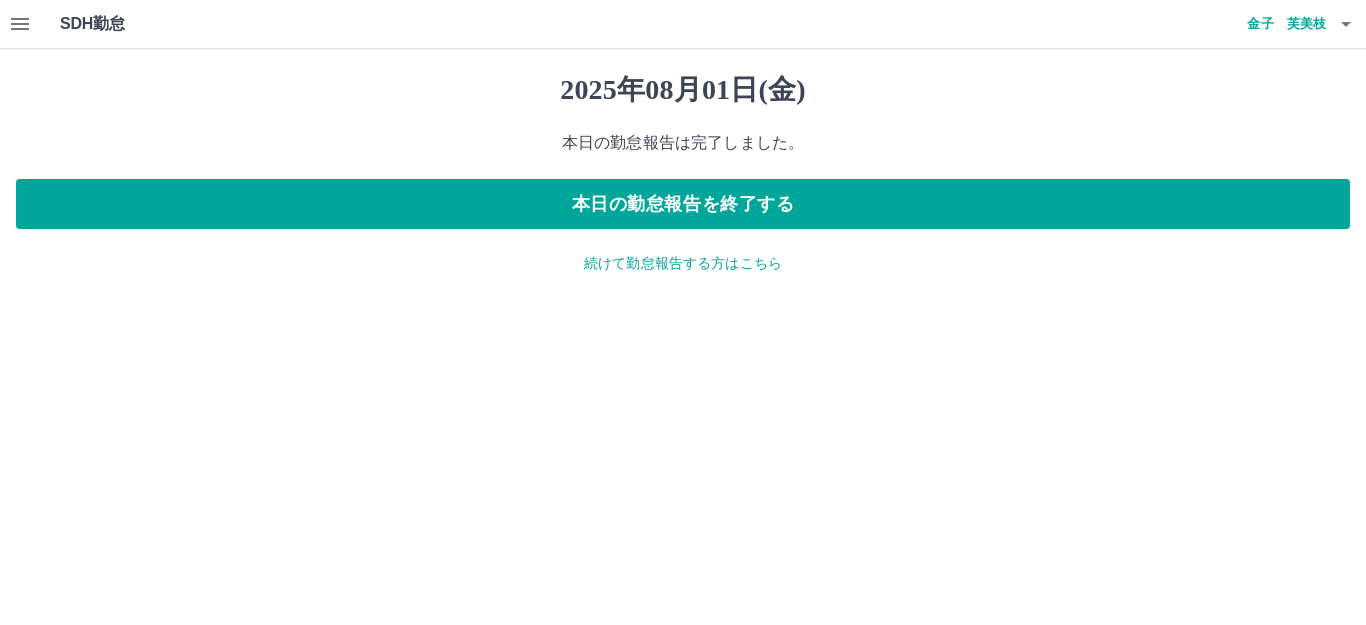 click on "続けて勤怠報告する方はこちら" at bounding box center (683, 263) 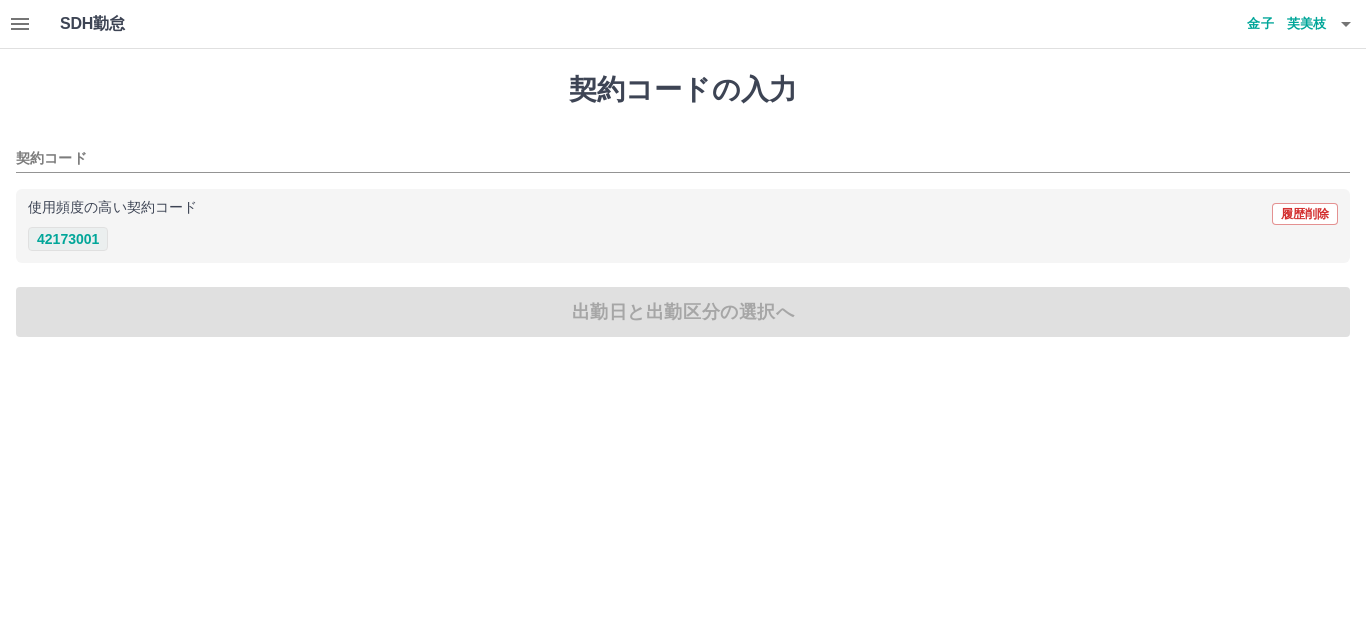 click on "42173001" at bounding box center [68, 239] 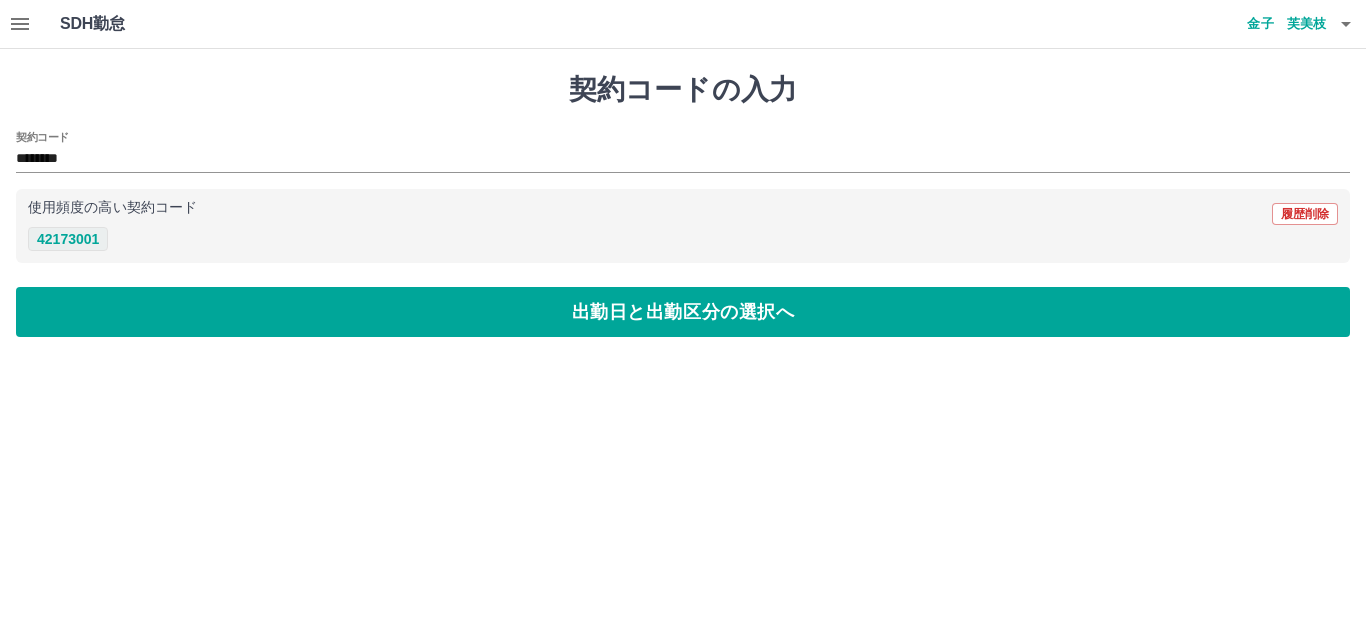 type on "********" 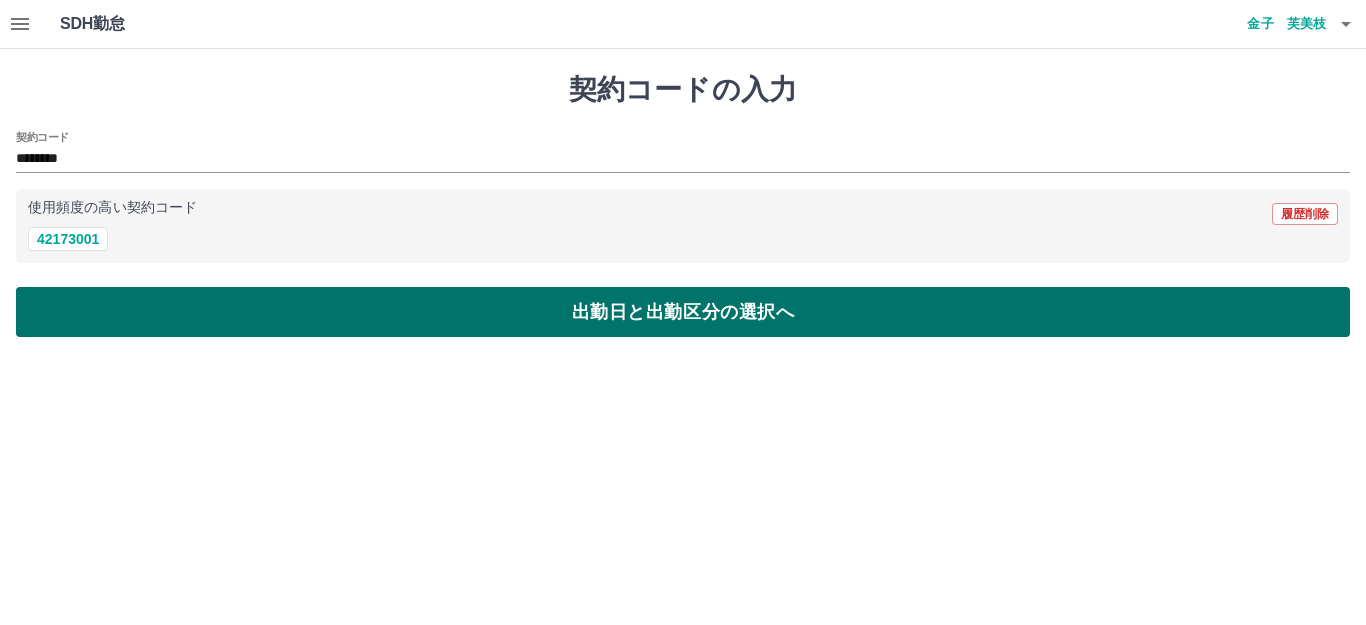 click on "出勤日と出勤区分の選択へ" at bounding box center [683, 312] 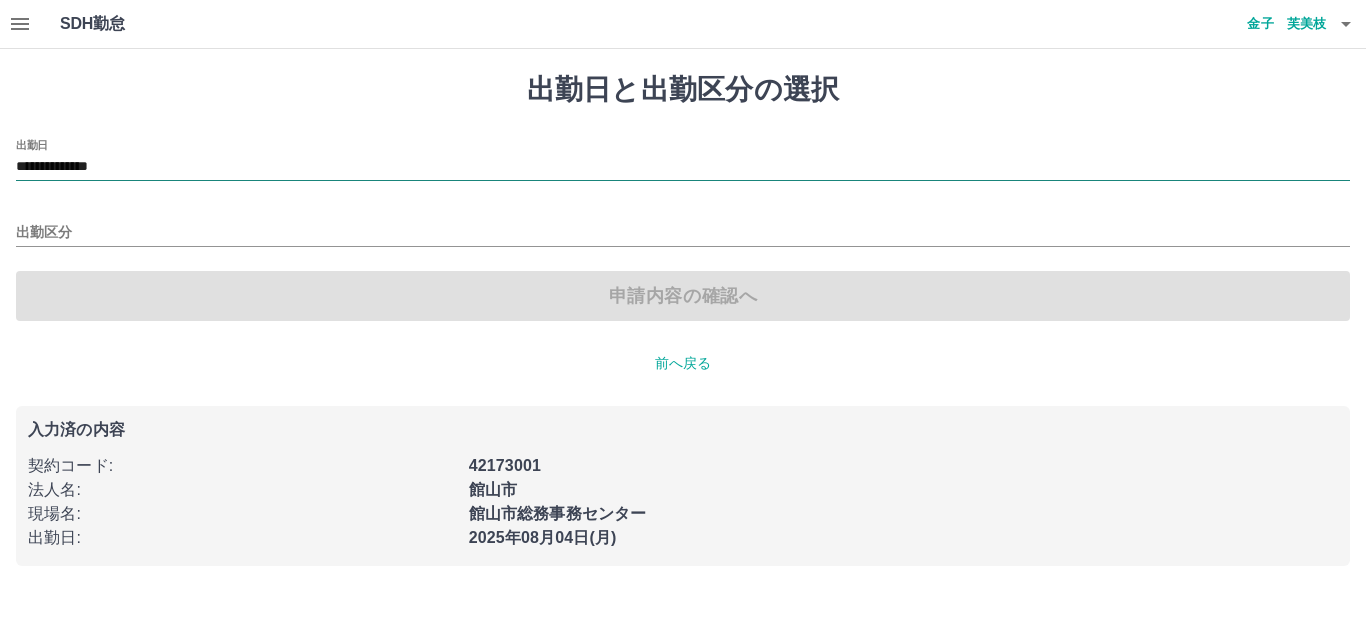 click on "**********" at bounding box center [683, 167] 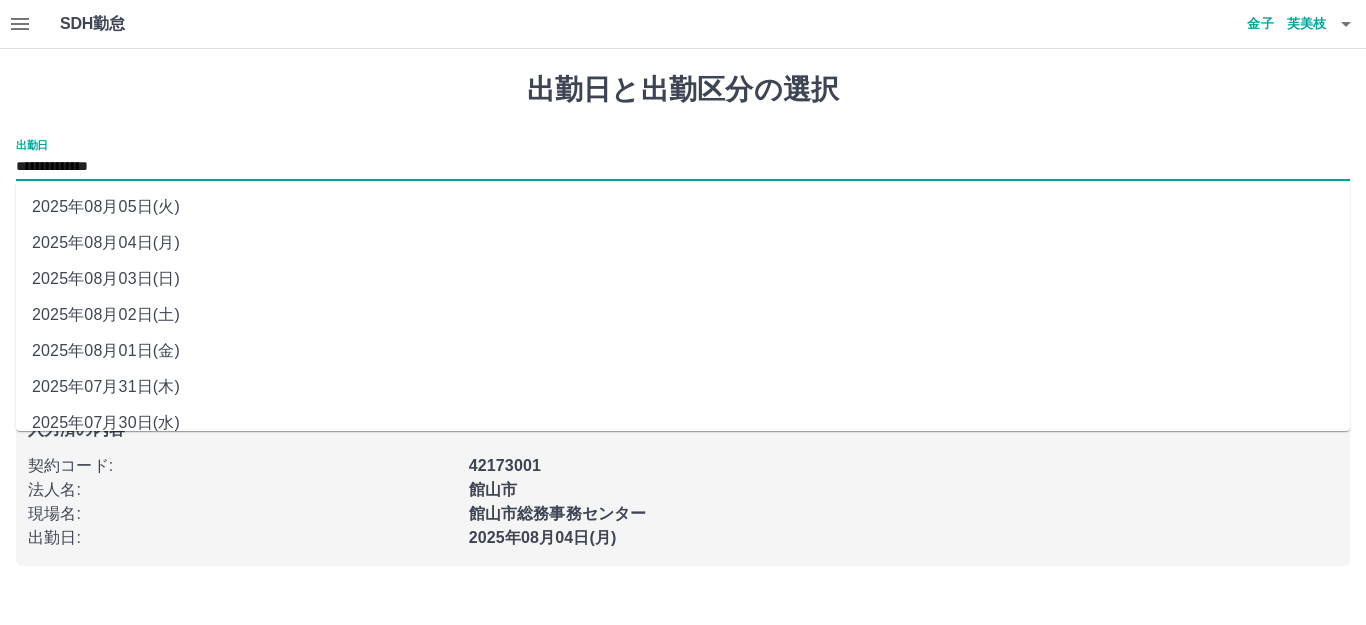 click on "2025年08月02日(土)" at bounding box center [683, 315] 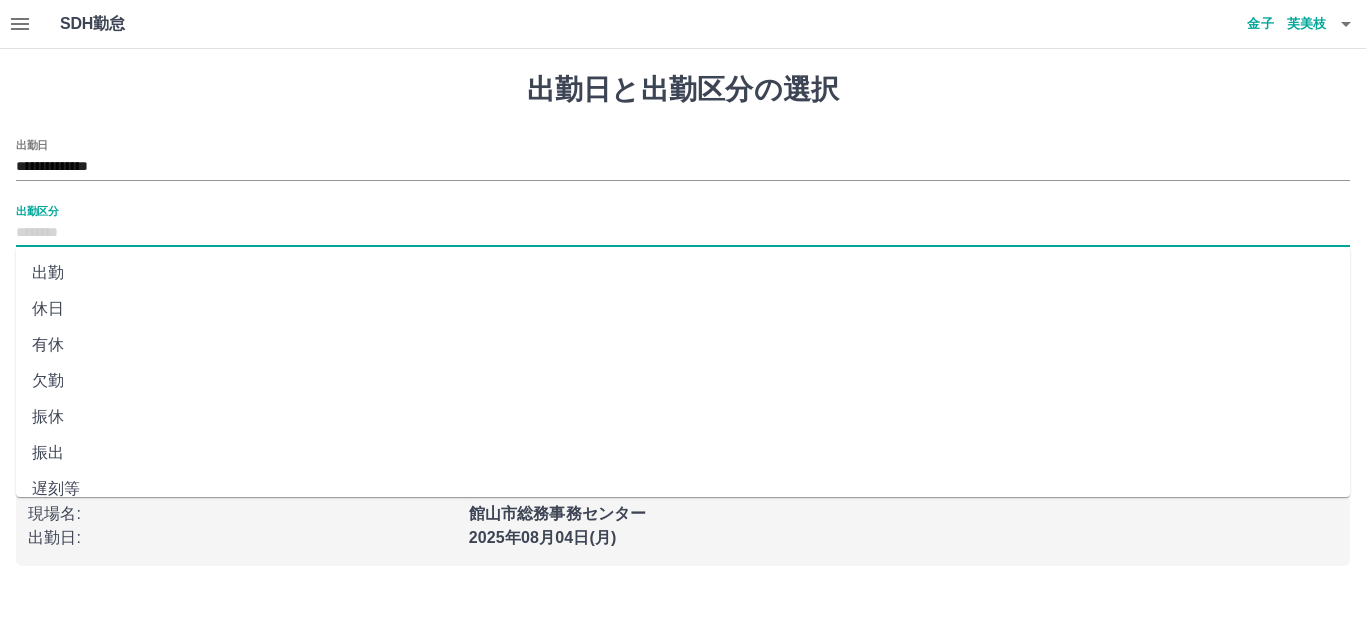 click on "出勤区分" at bounding box center (683, 233) 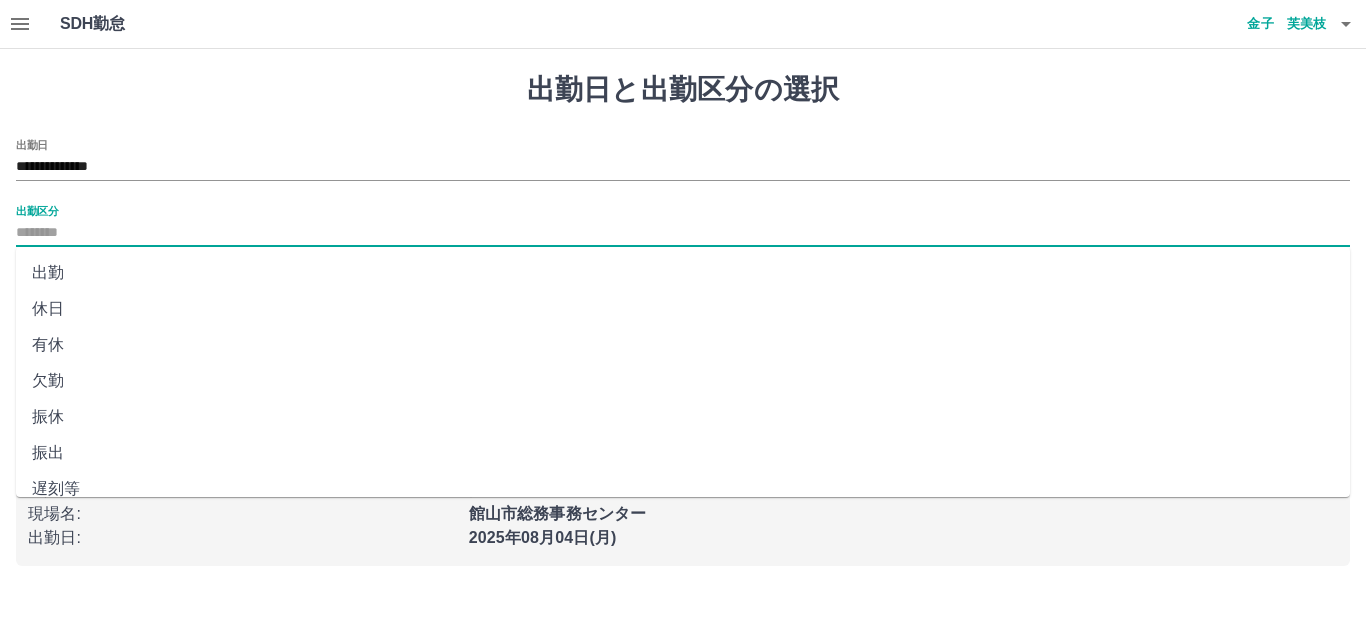 click on "休日" at bounding box center [683, 309] 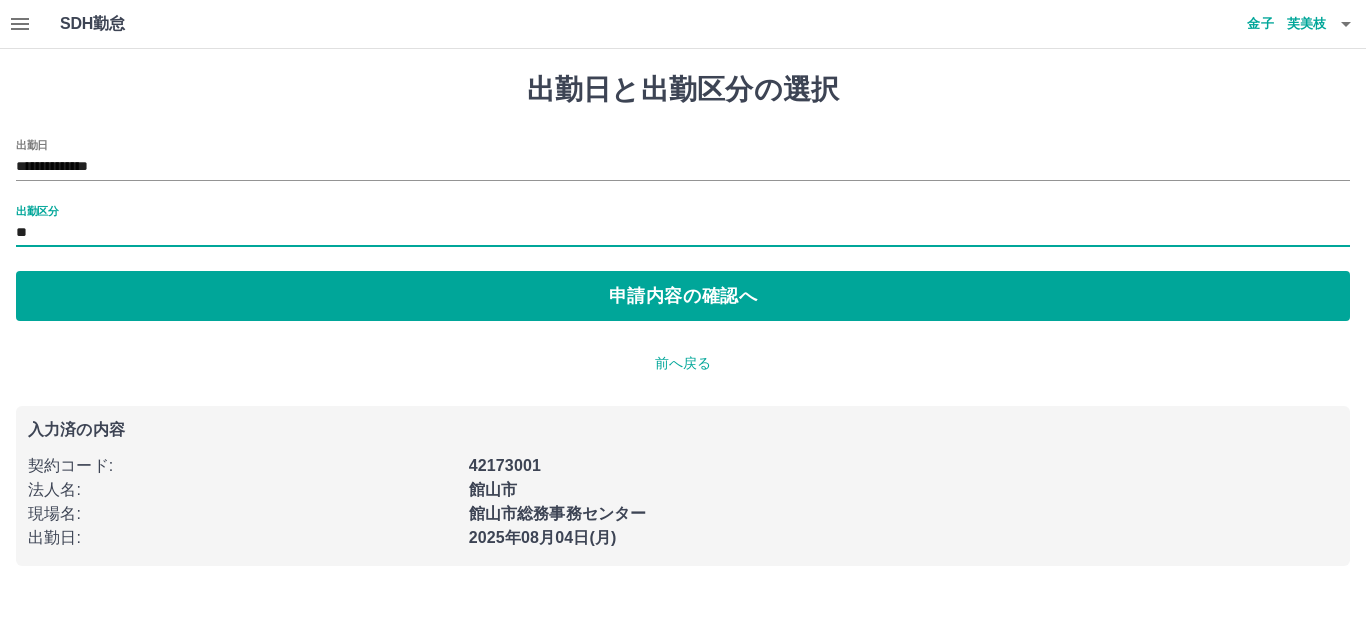 click on "申請内容の確認へ" at bounding box center (683, 296) 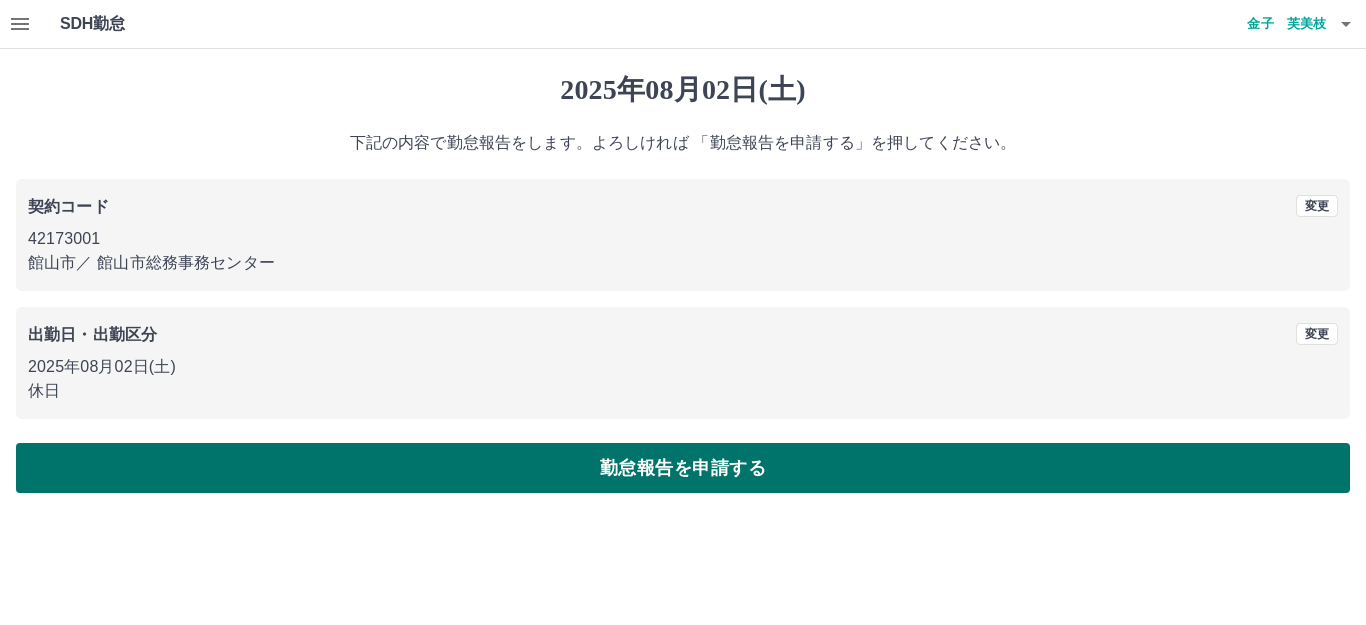click on "勤怠報告を申請する" at bounding box center [683, 468] 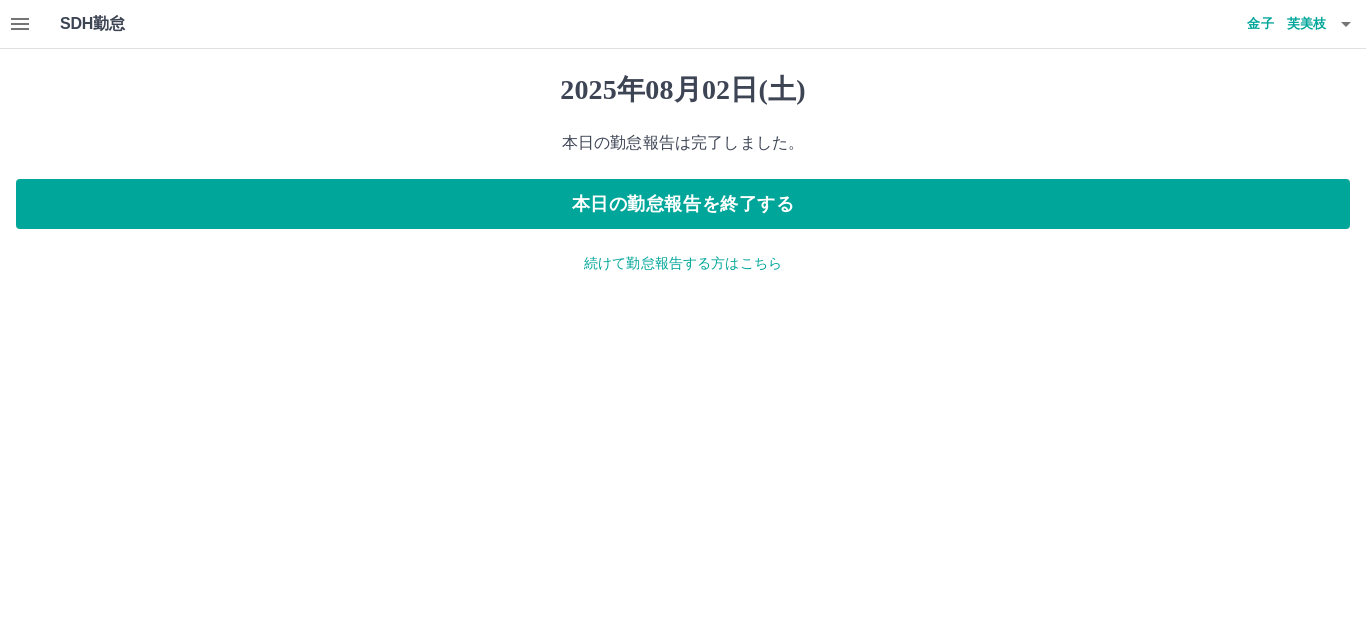 click on "続けて勤怠報告する方はこちら" at bounding box center [683, 263] 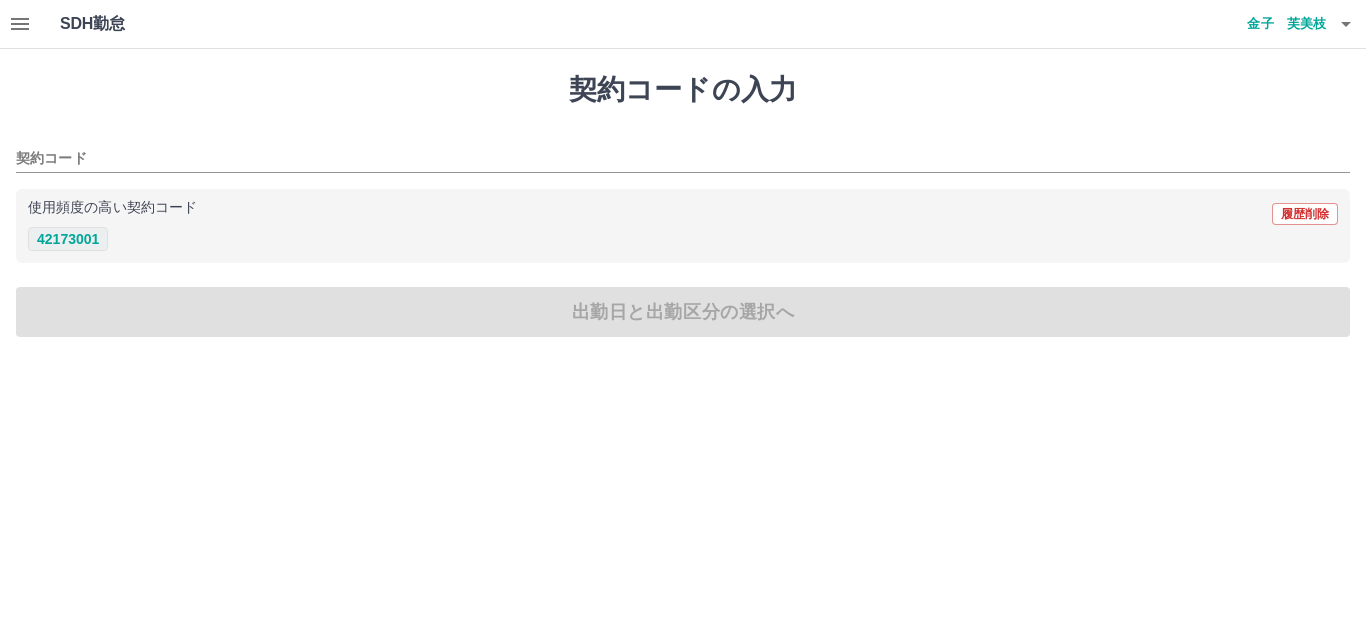 click on "42173001" at bounding box center [68, 239] 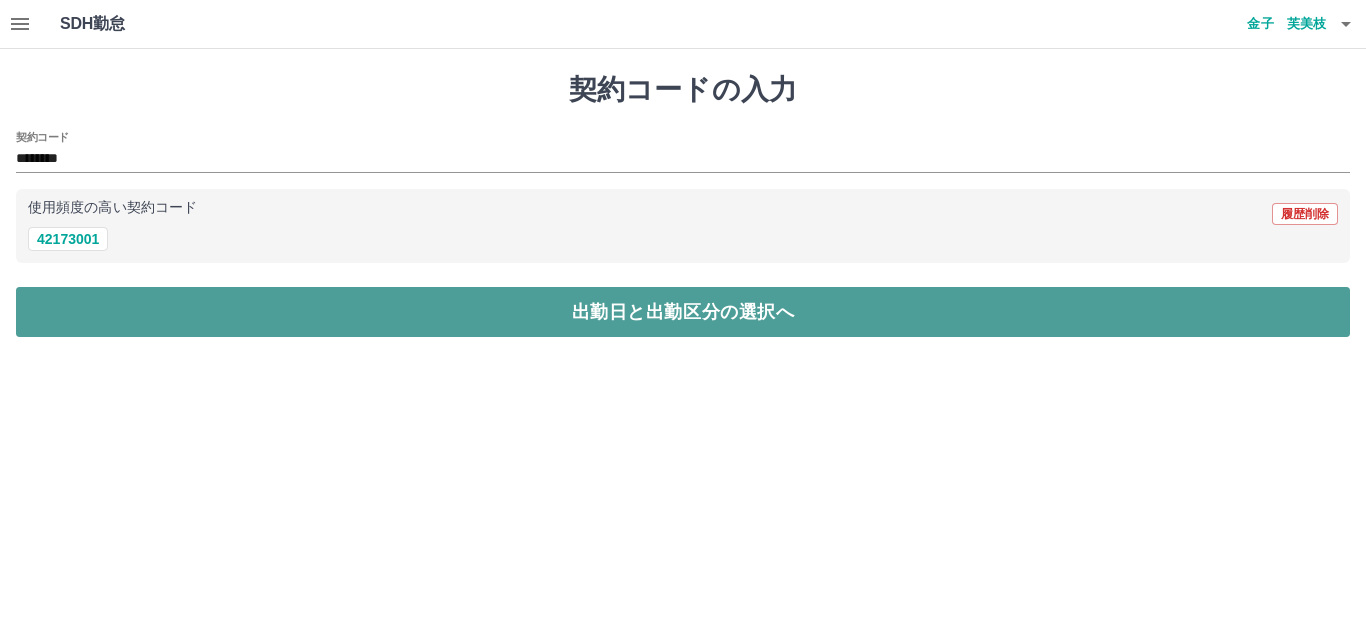 click on "出勤日と出勤区分の選択へ" at bounding box center [683, 312] 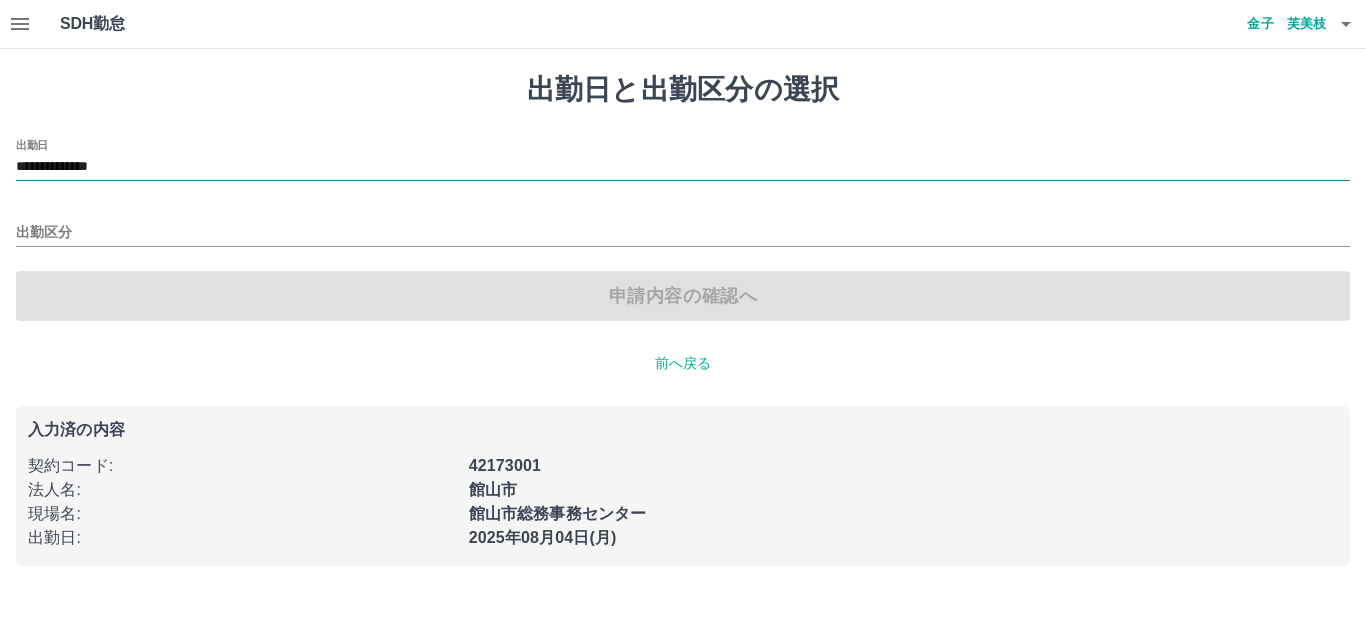 click on "**********" at bounding box center (683, 167) 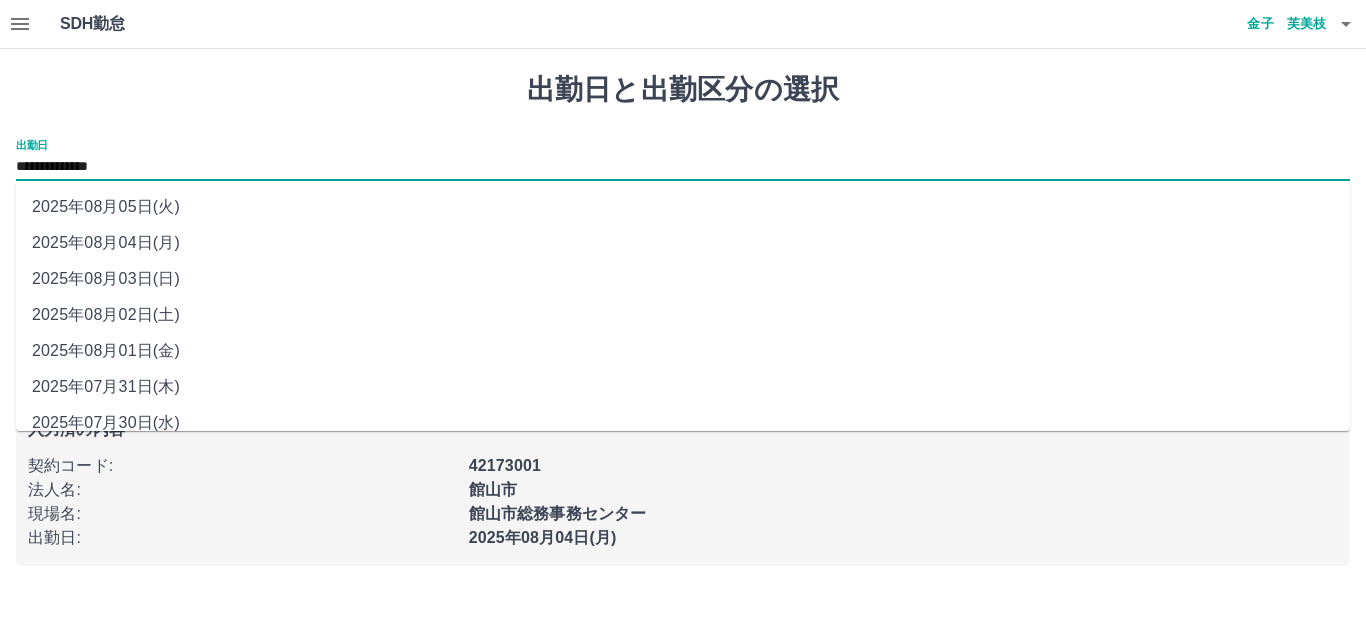 click on "2025年08月03日(日)" at bounding box center (683, 279) 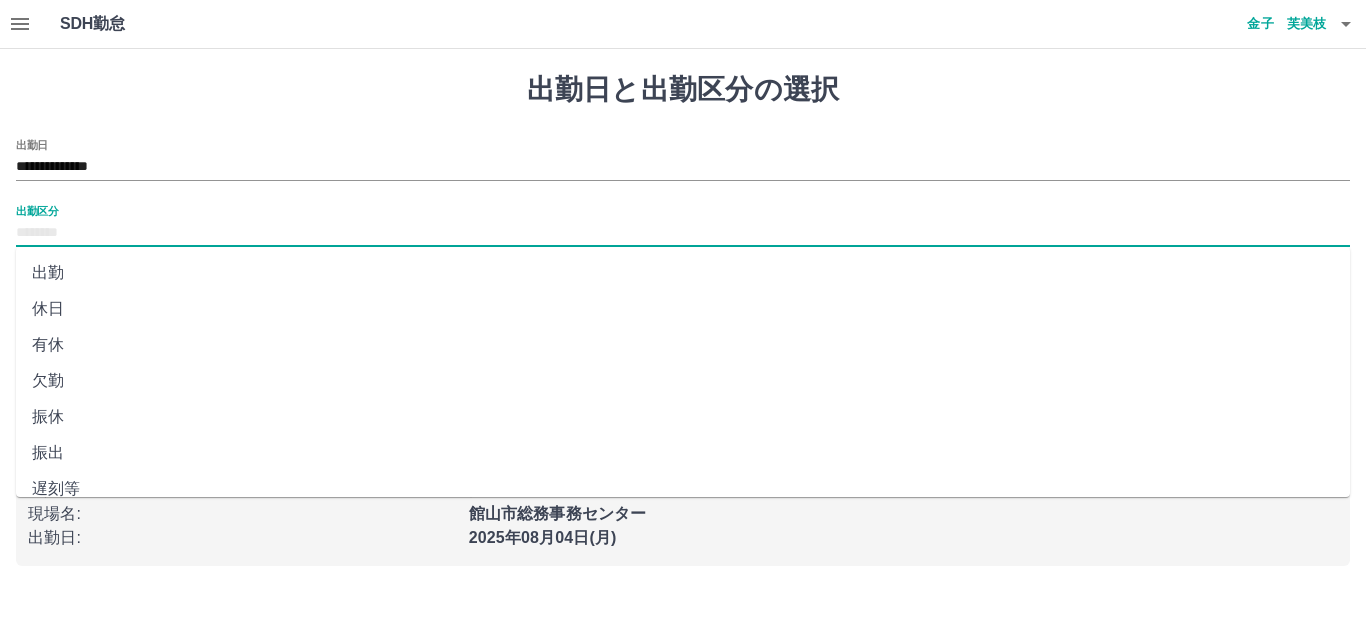 click on "出勤区分" at bounding box center [683, 233] 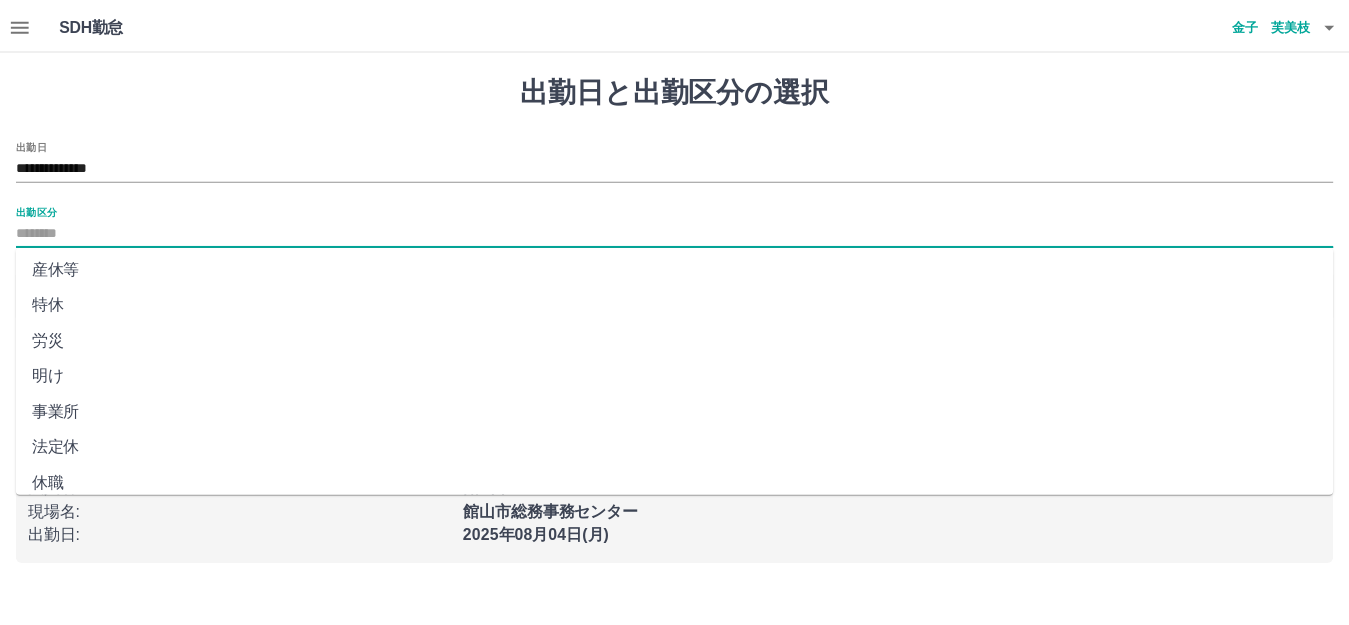 scroll, scrollTop: 414, scrollLeft: 0, axis: vertical 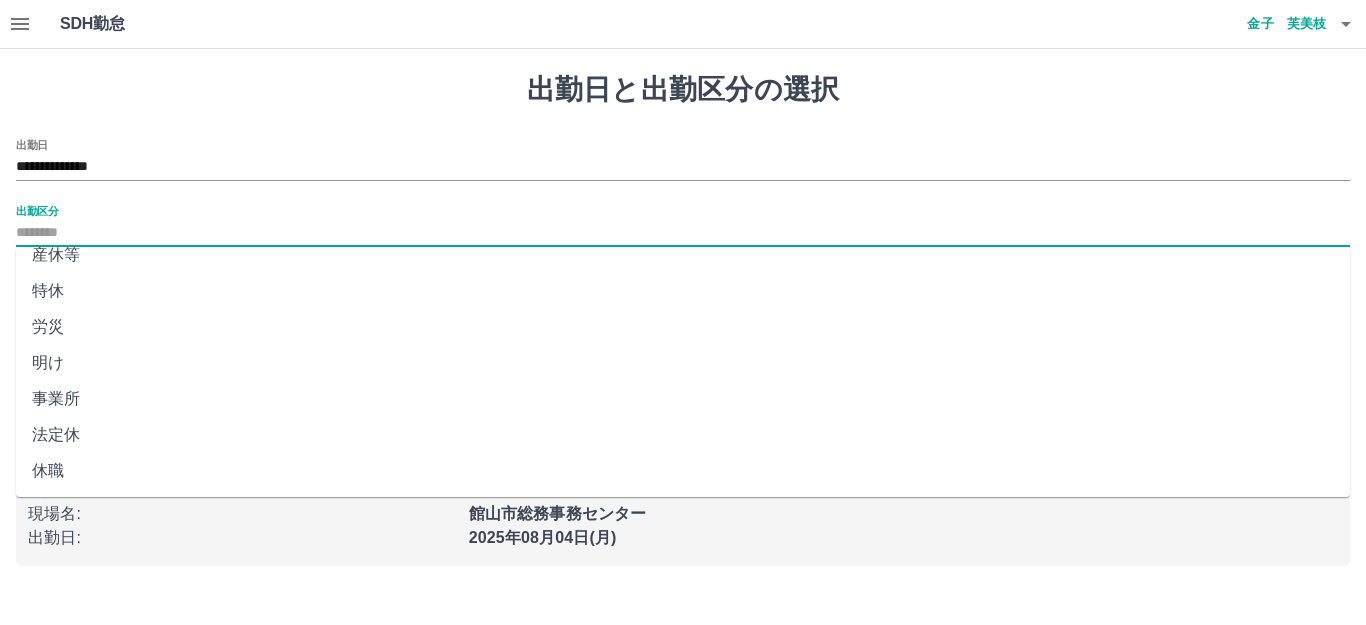click on "法定休" at bounding box center (683, 435) 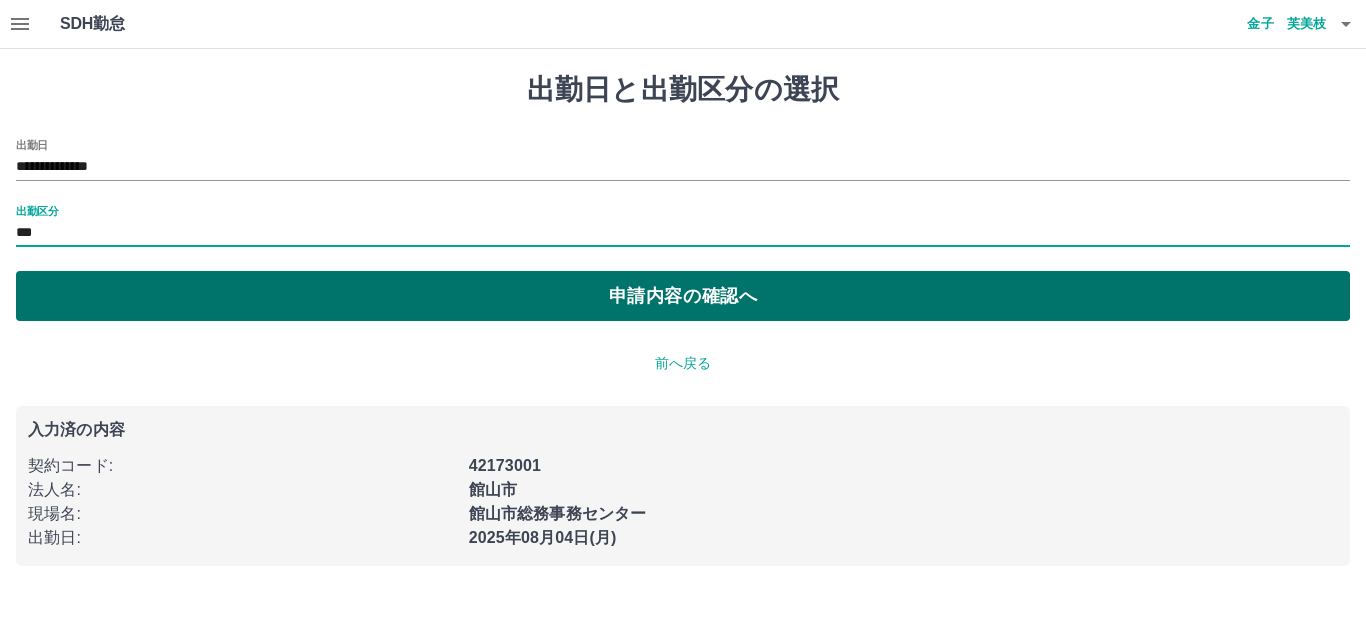 click on "申請内容の確認へ" at bounding box center [683, 296] 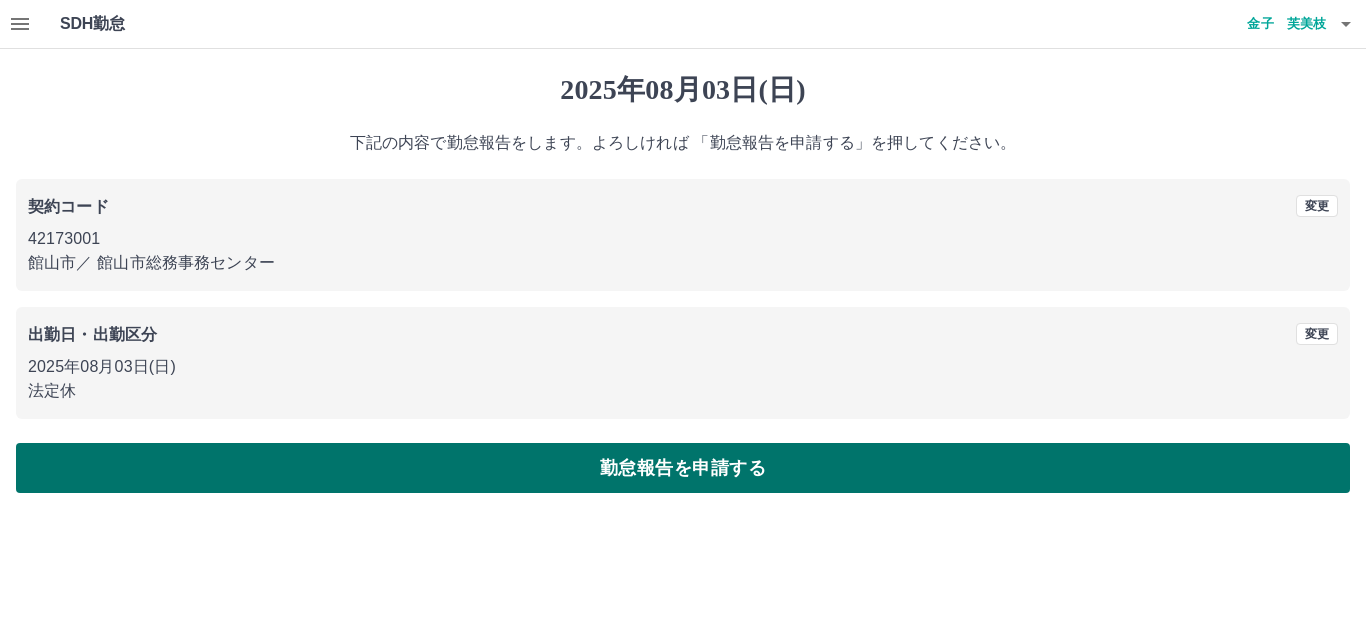 click on "勤怠報告を申請する" at bounding box center (683, 468) 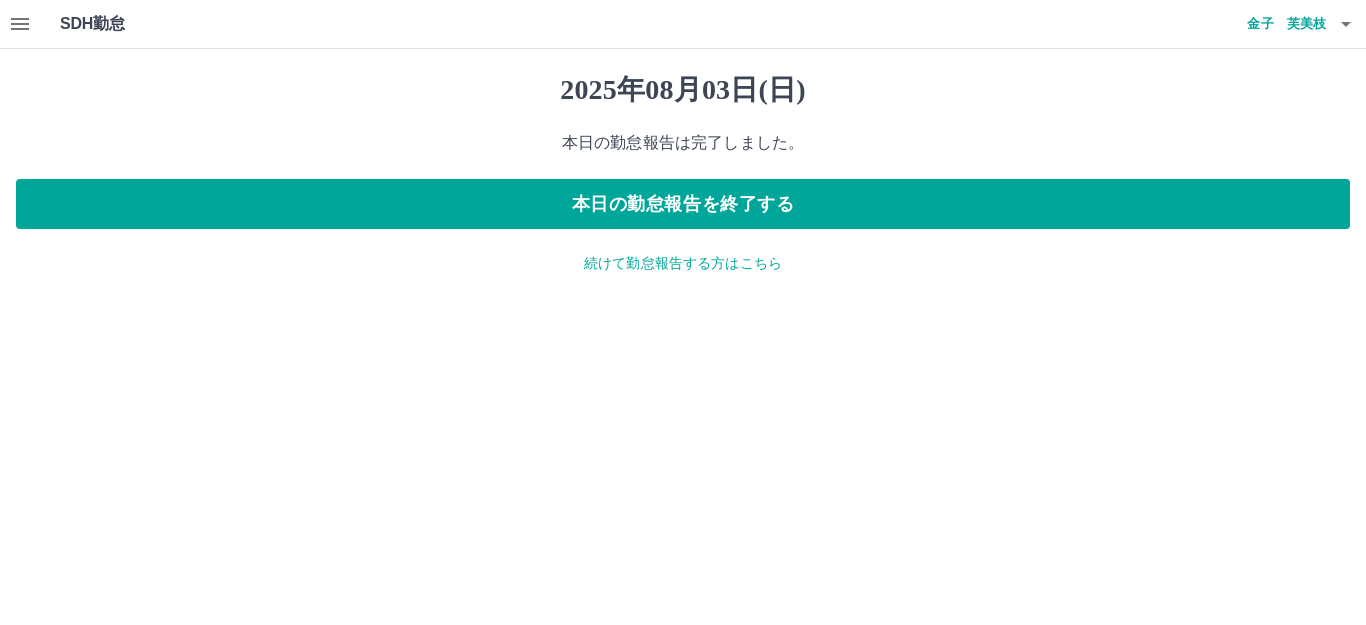 click on "続けて勤怠報告する方はこちら" at bounding box center [683, 263] 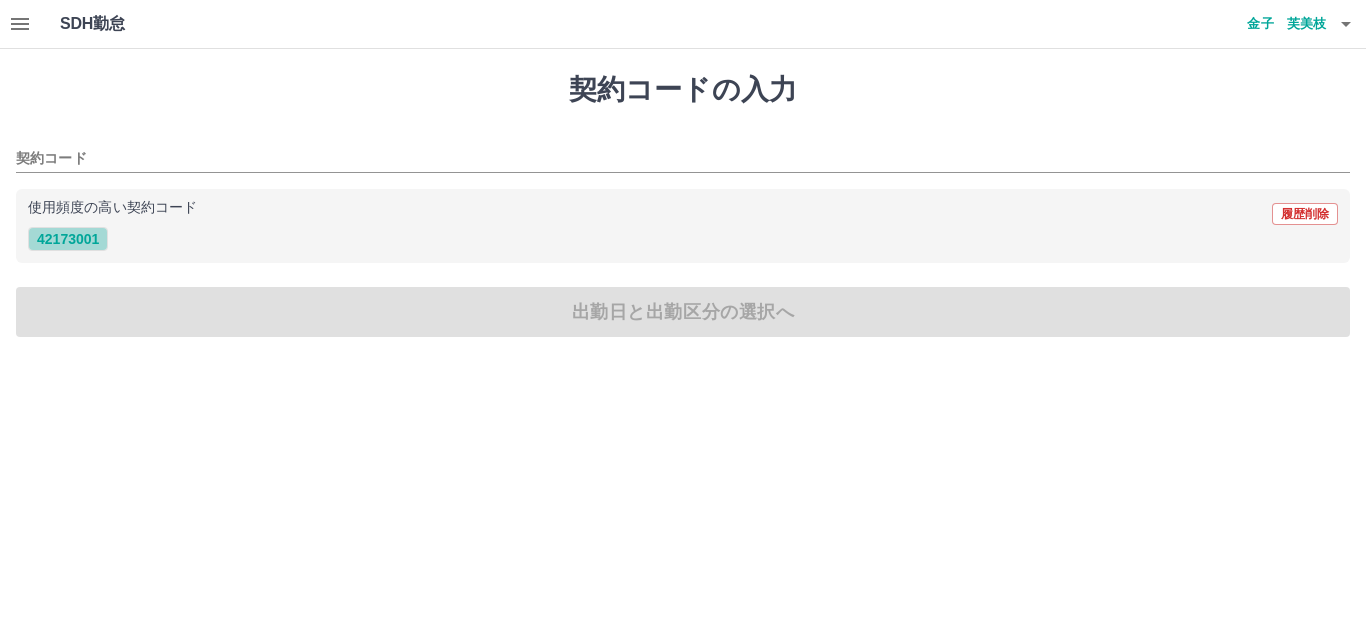 click on "42173001" at bounding box center [68, 239] 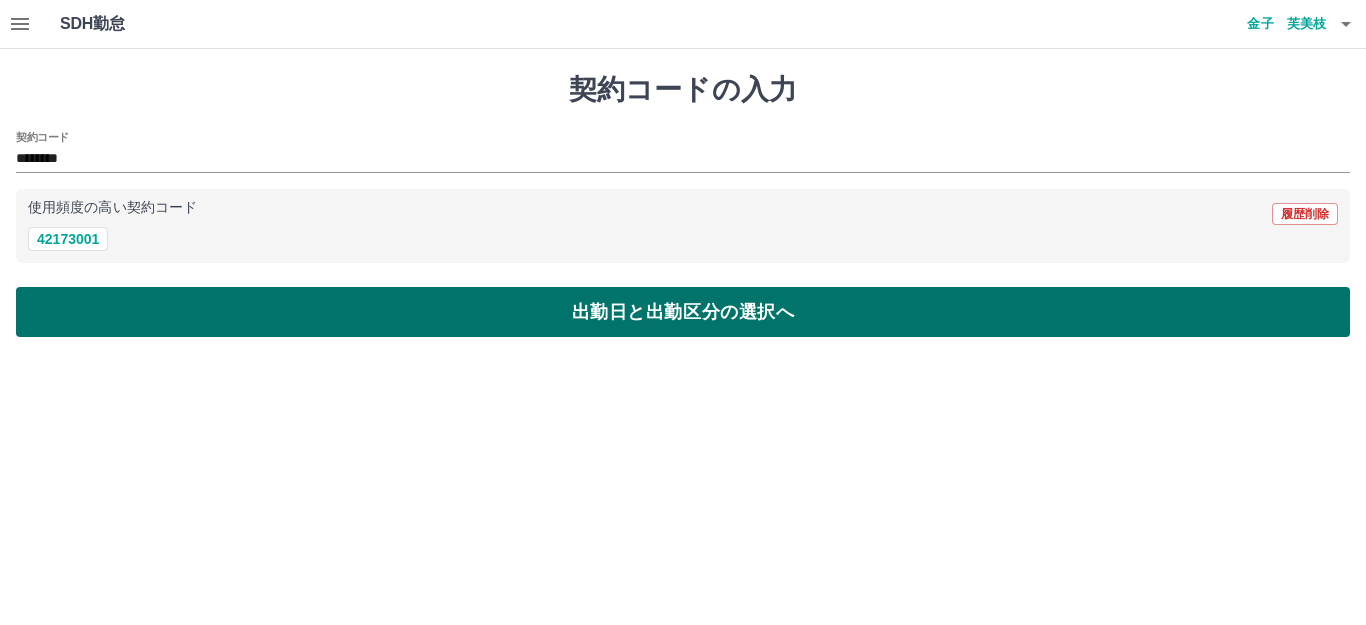 click on "出勤日と出勤区分の選択へ" at bounding box center (683, 312) 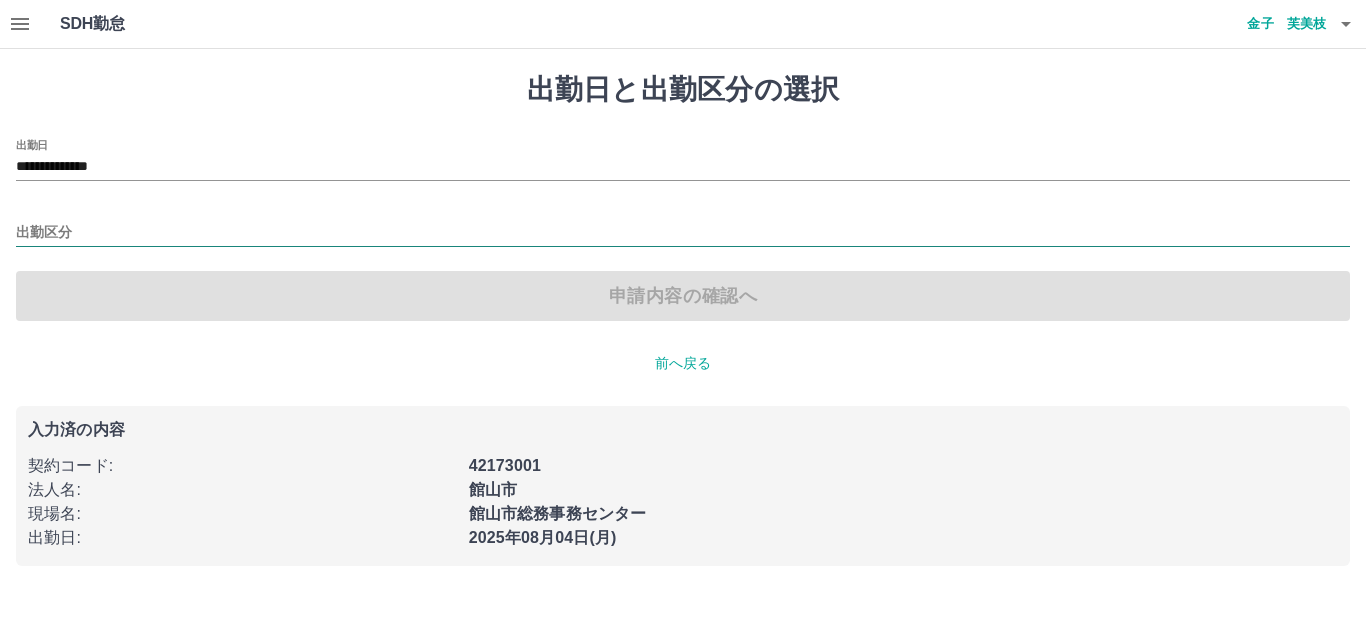click on "出勤区分" at bounding box center [683, 233] 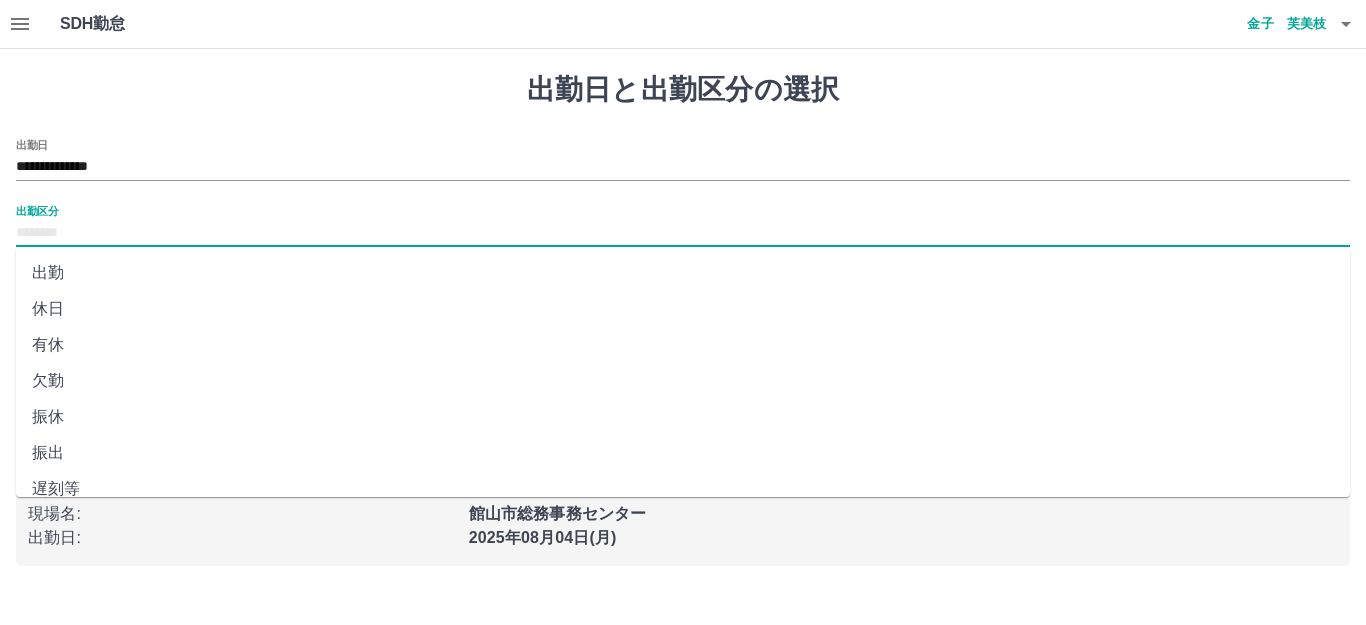 click on "出勤" at bounding box center (683, 273) 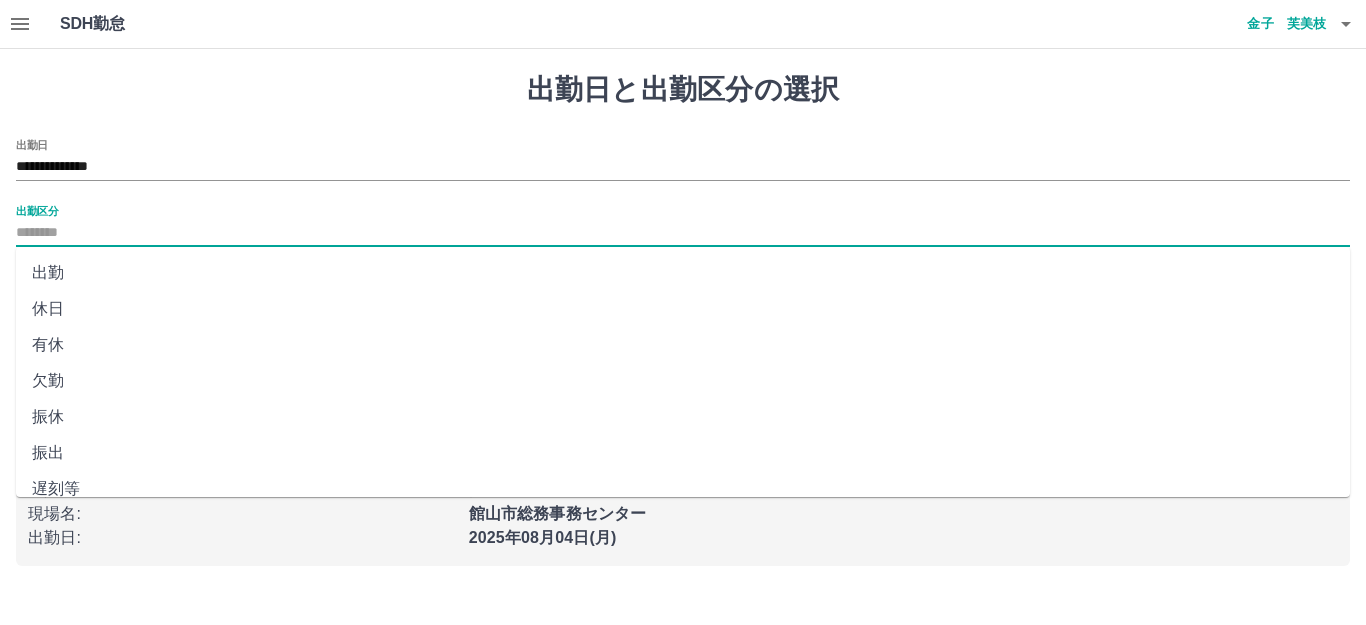 type on "**" 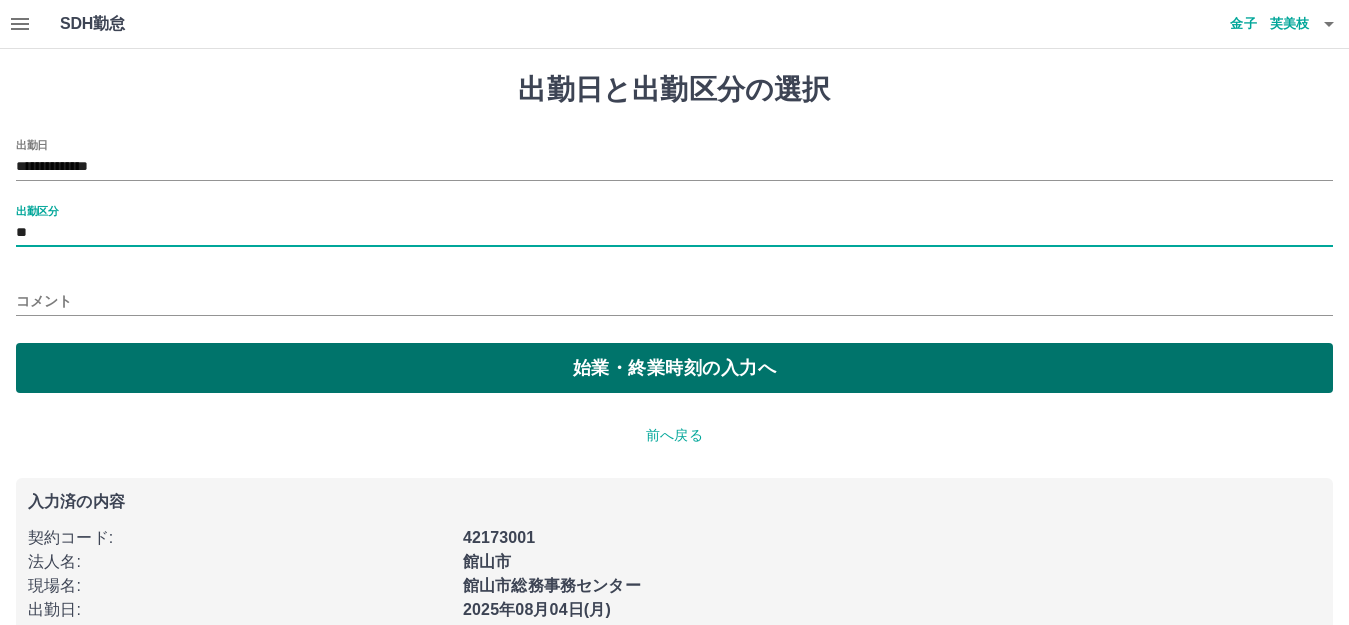 click on "始業・終業時刻の入力へ" at bounding box center (674, 368) 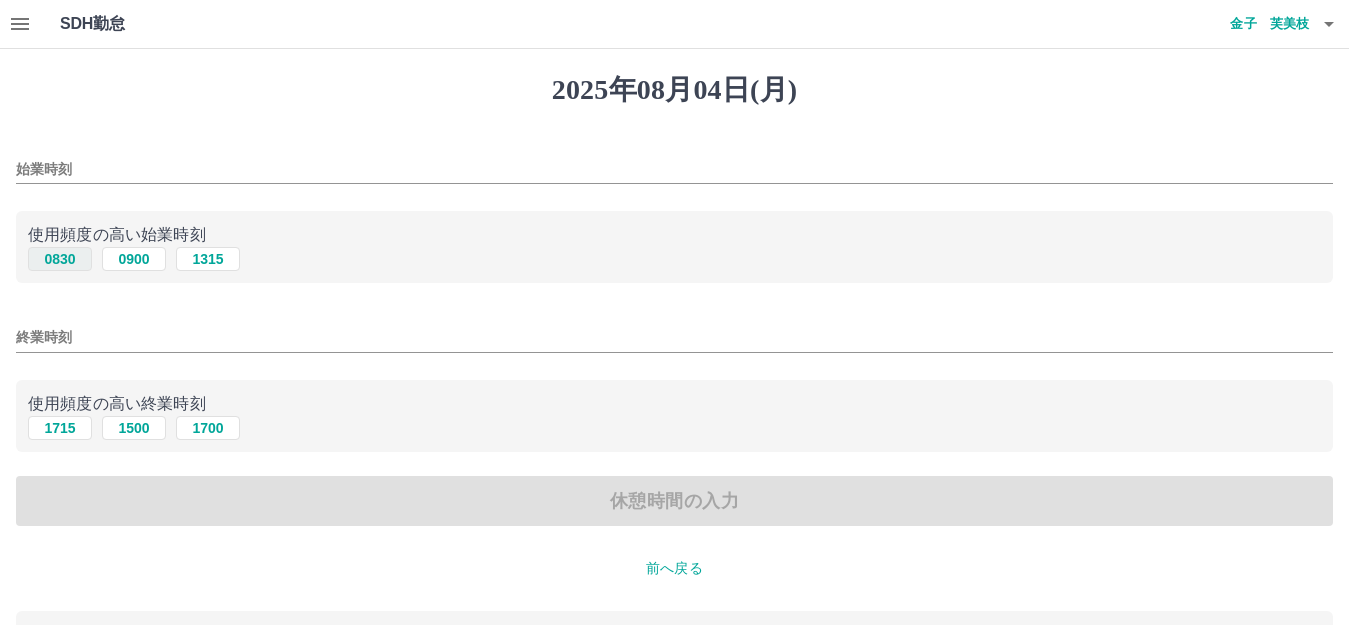 click on "0830" at bounding box center (60, 259) 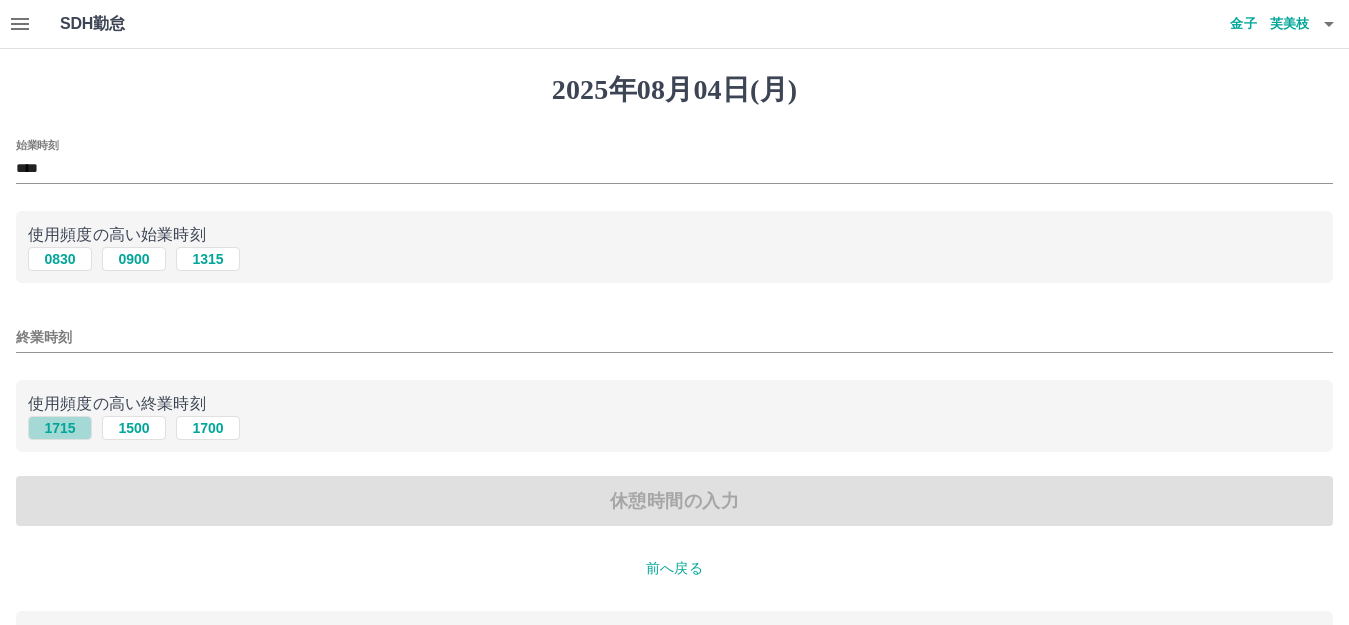 click on "1715" at bounding box center (60, 428) 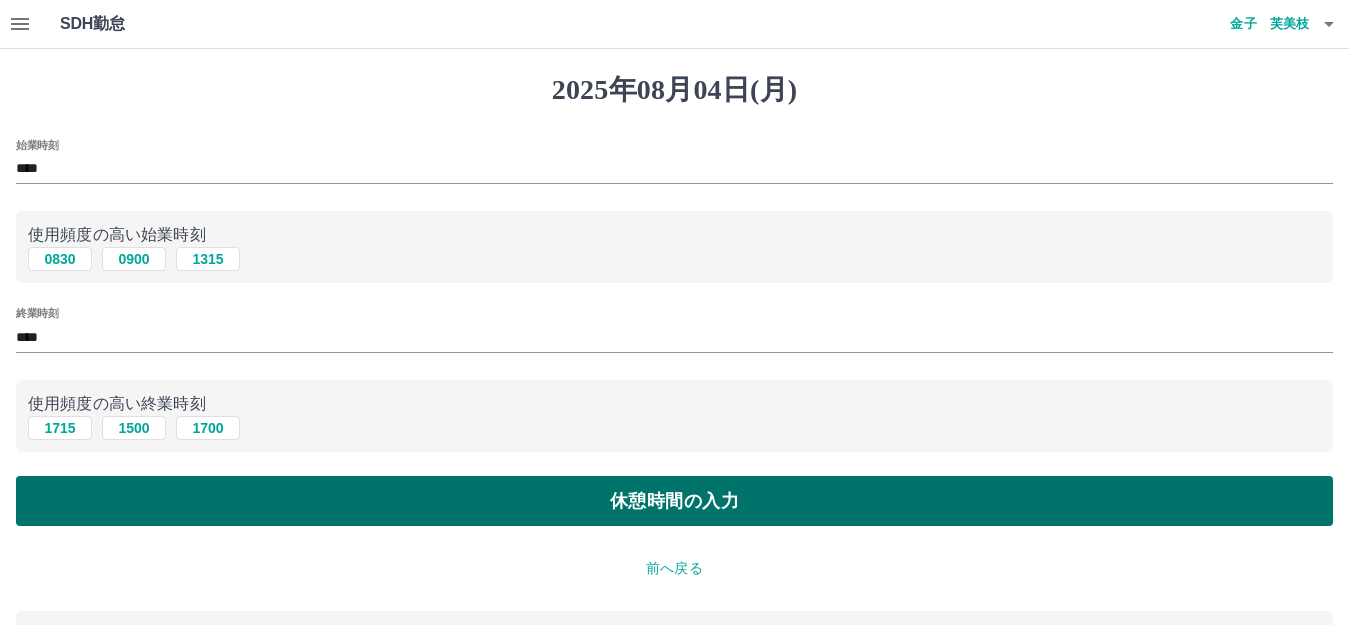 click on "休憩時間の入力" at bounding box center [674, 501] 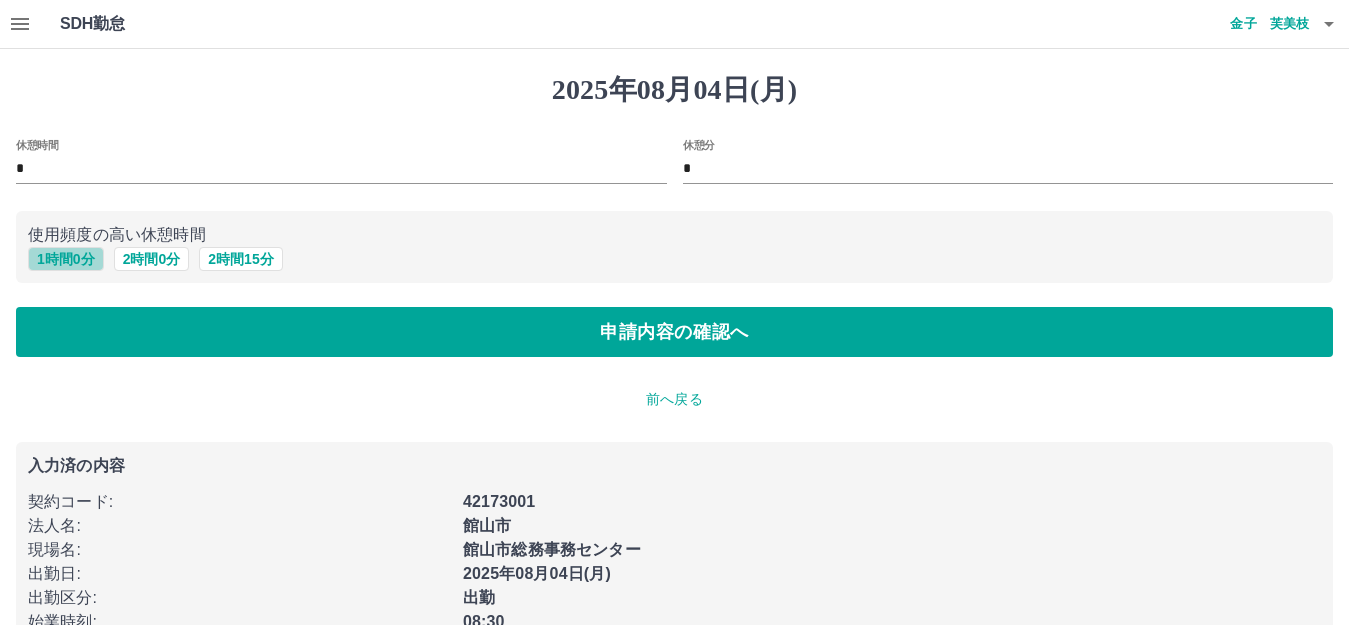 click on "1 時間 0 分" at bounding box center (66, 259) 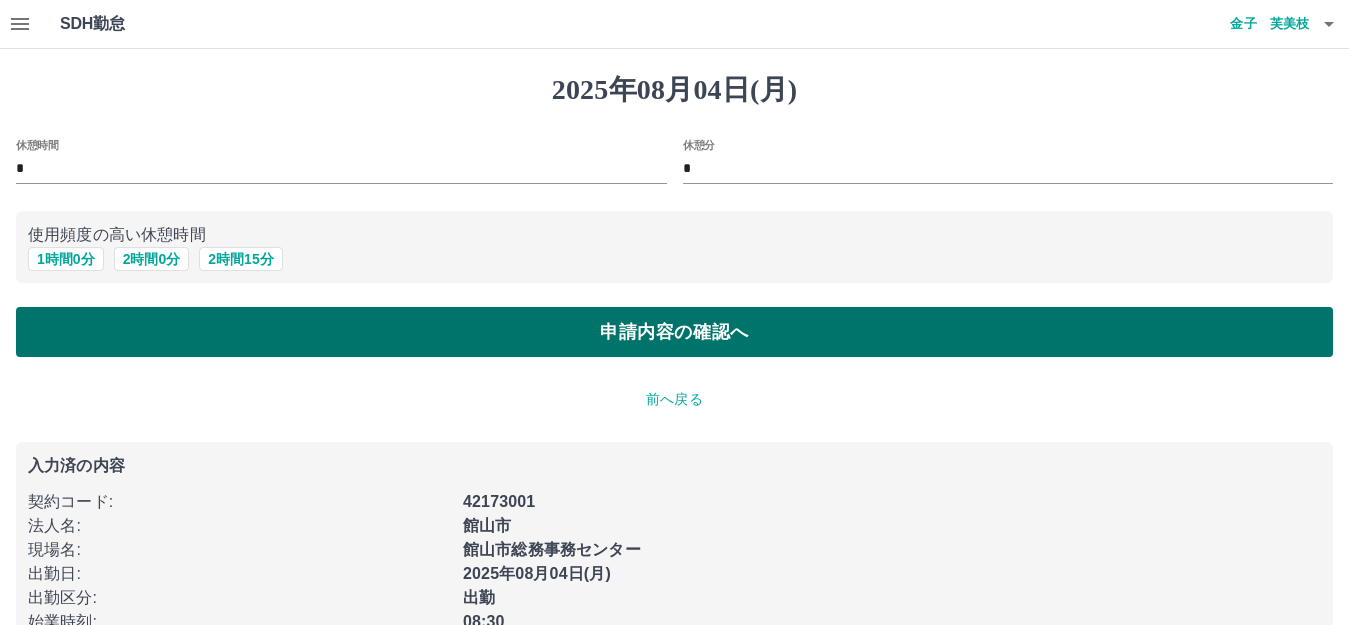 click on "申請内容の確認へ" at bounding box center (674, 332) 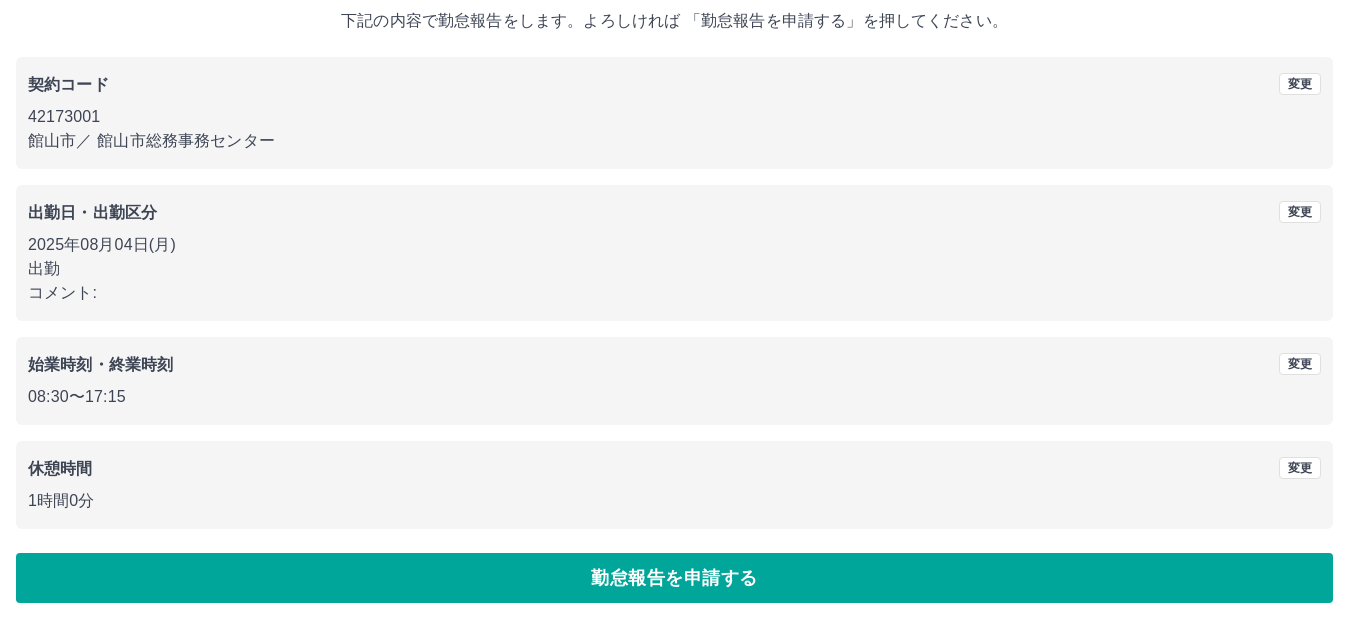 scroll, scrollTop: 124, scrollLeft: 0, axis: vertical 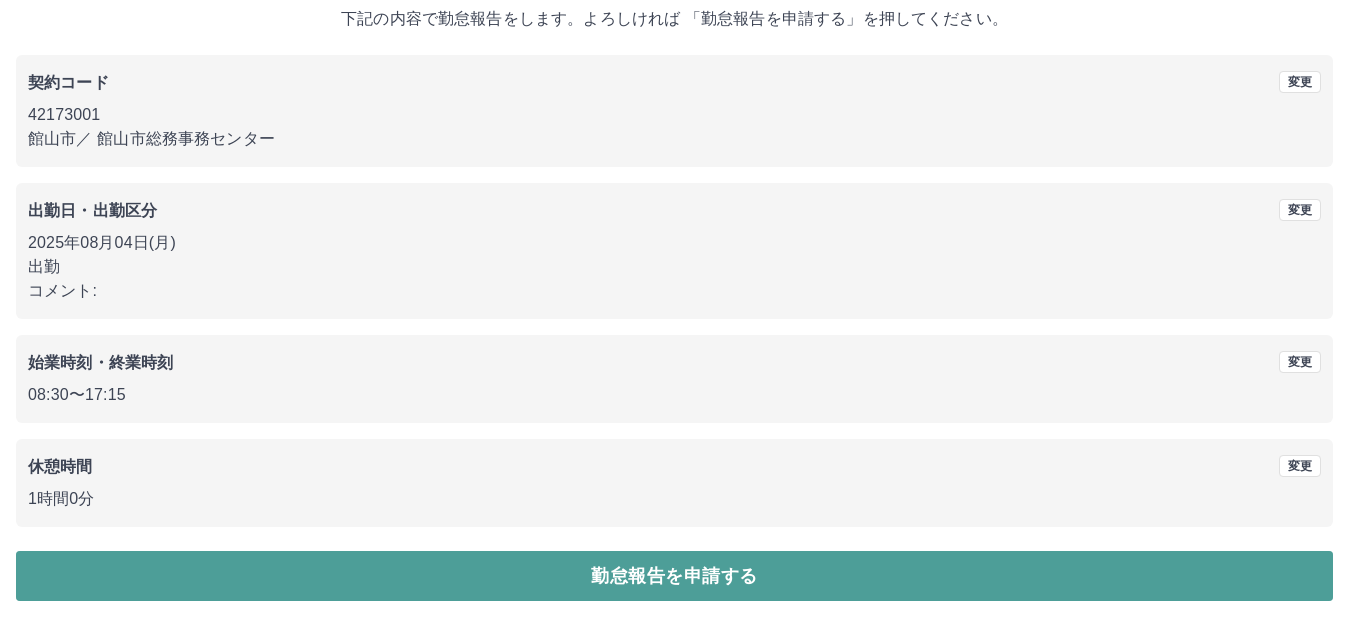 click on "勤怠報告を申請する" at bounding box center [674, 576] 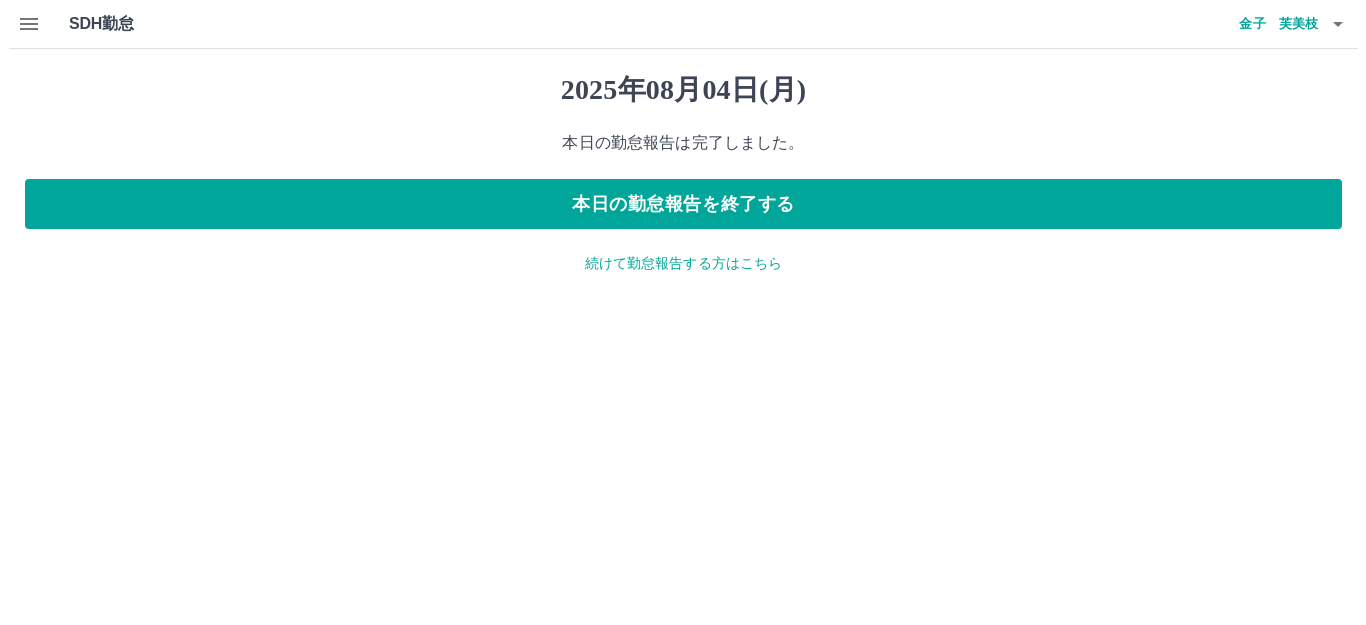 scroll, scrollTop: 0, scrollLeft: 0, axis: both 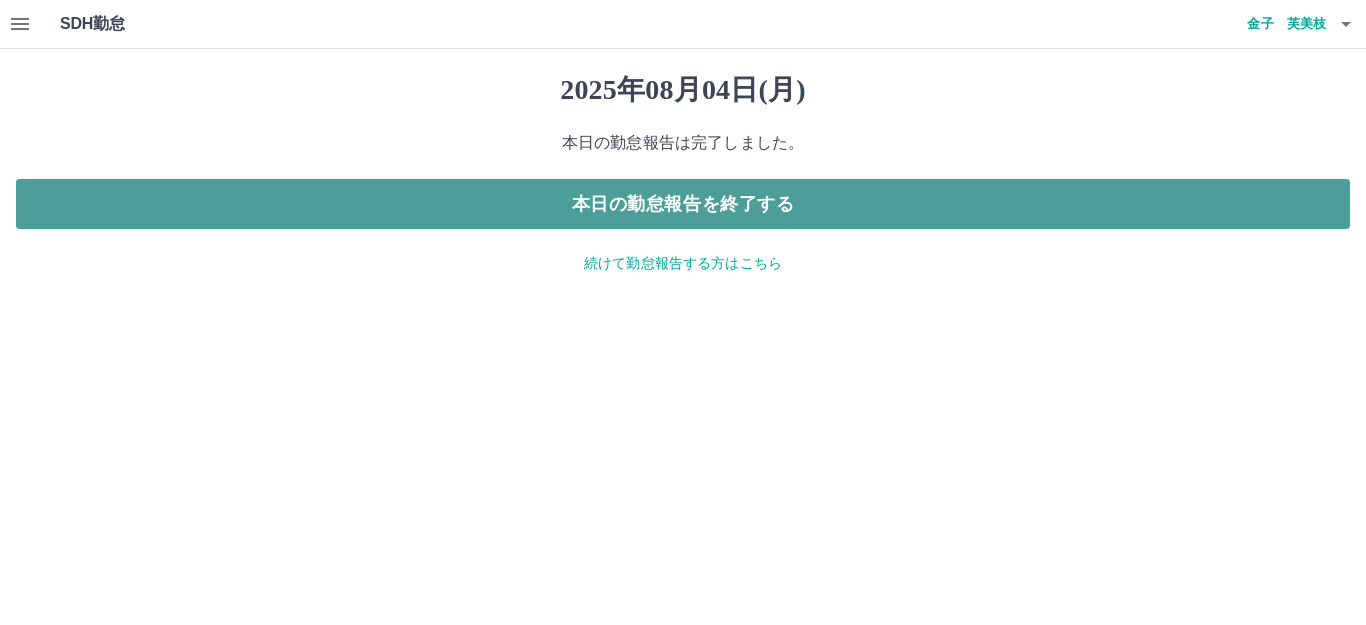 click on "本日の勤怠報告を終了する" at bounding box center [683, 204] 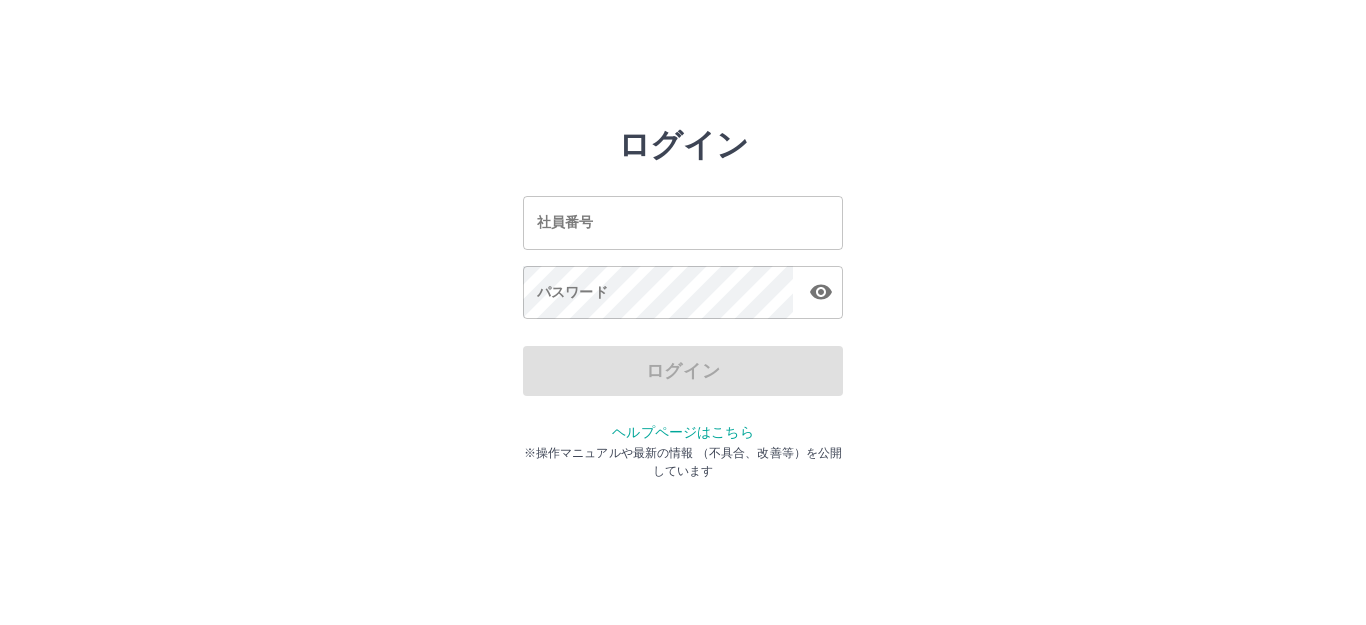 scroll, scrollTop: 0, scrollLeft: 0, axis: both 